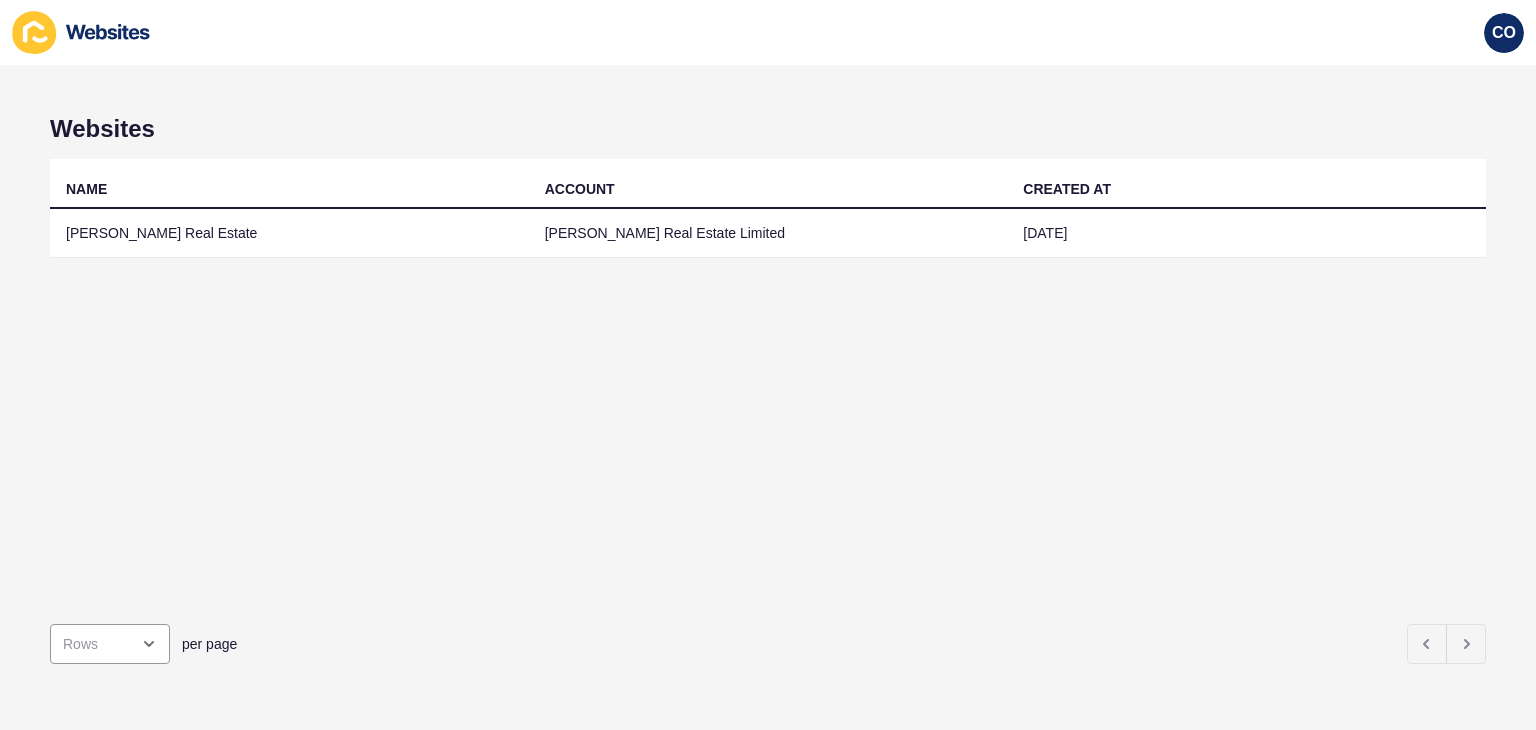 scroll, scrollTop: 0, scrollLeft: 0, axis: both 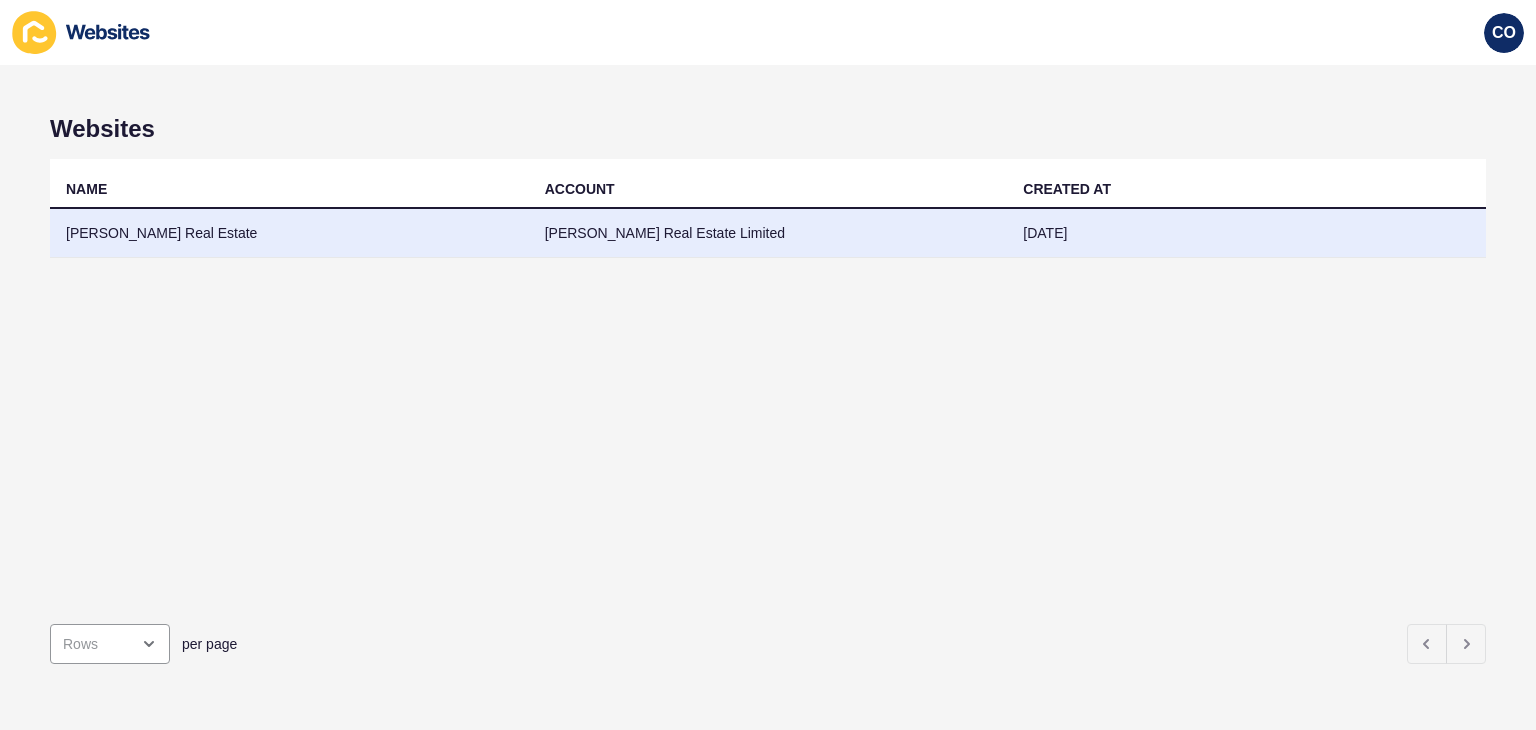 click on "[PERSON_NAME] Real Estate" at bounding box center (289, 233) 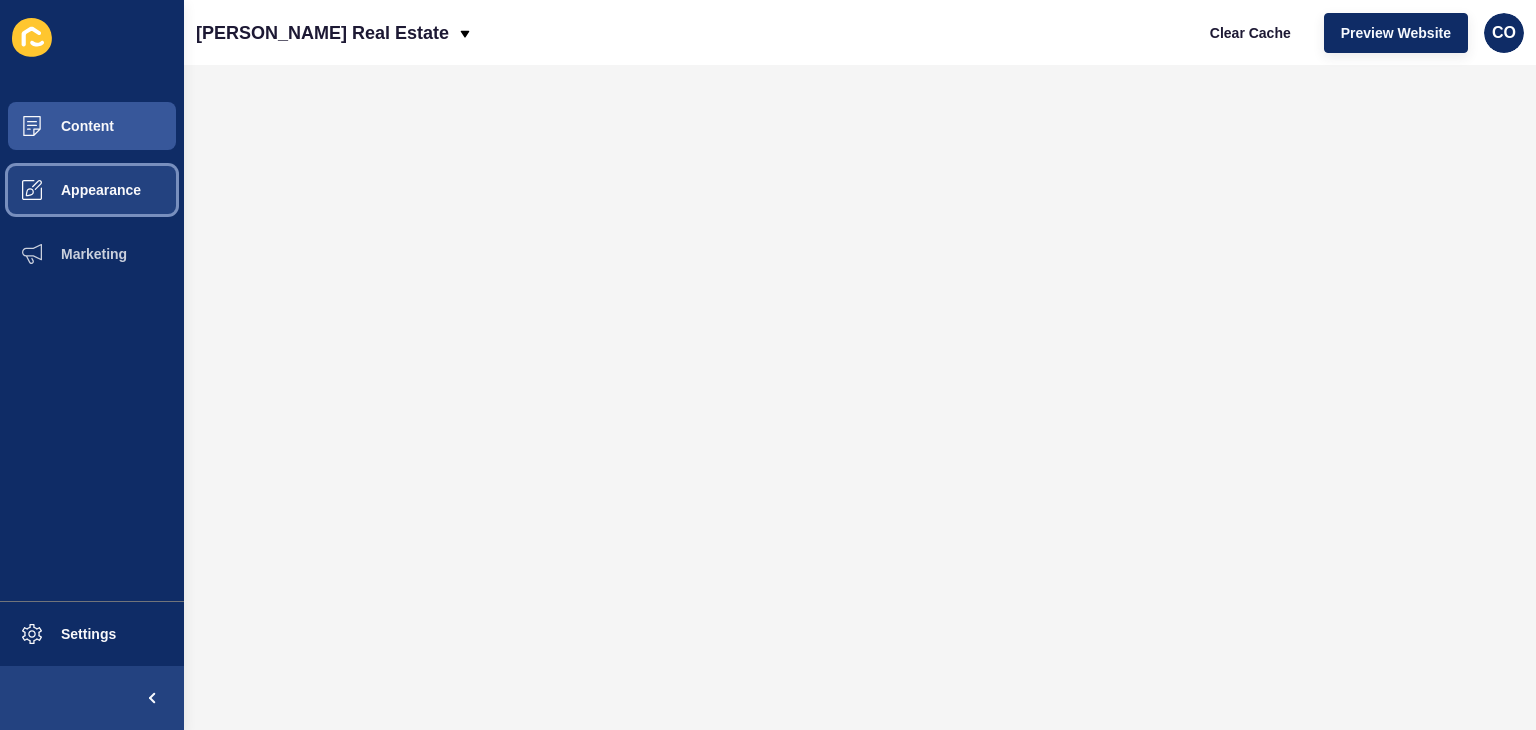 click on "Appearance" at bounding box center [92, 190] 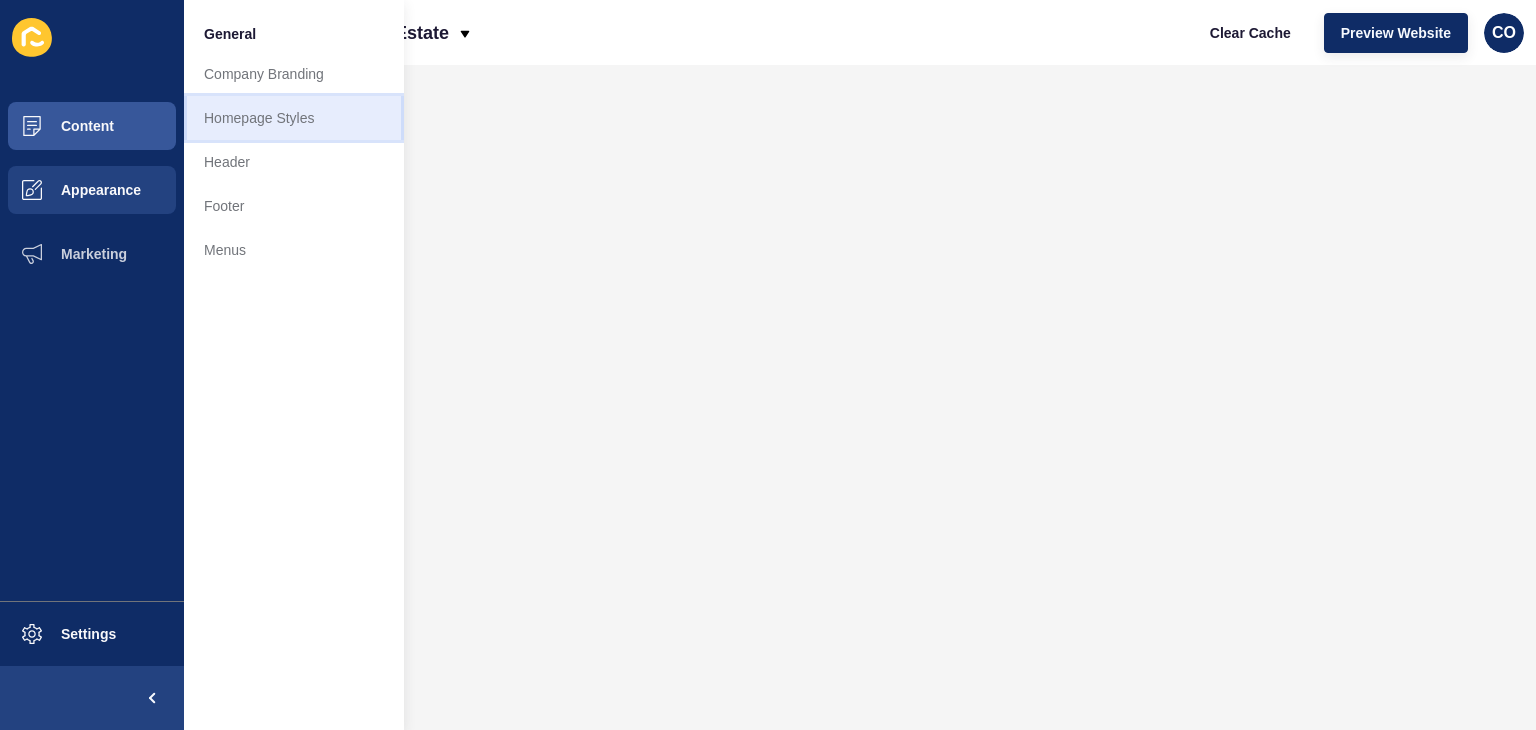 click on "Homepage Styles" at bounding box center (294, 118) 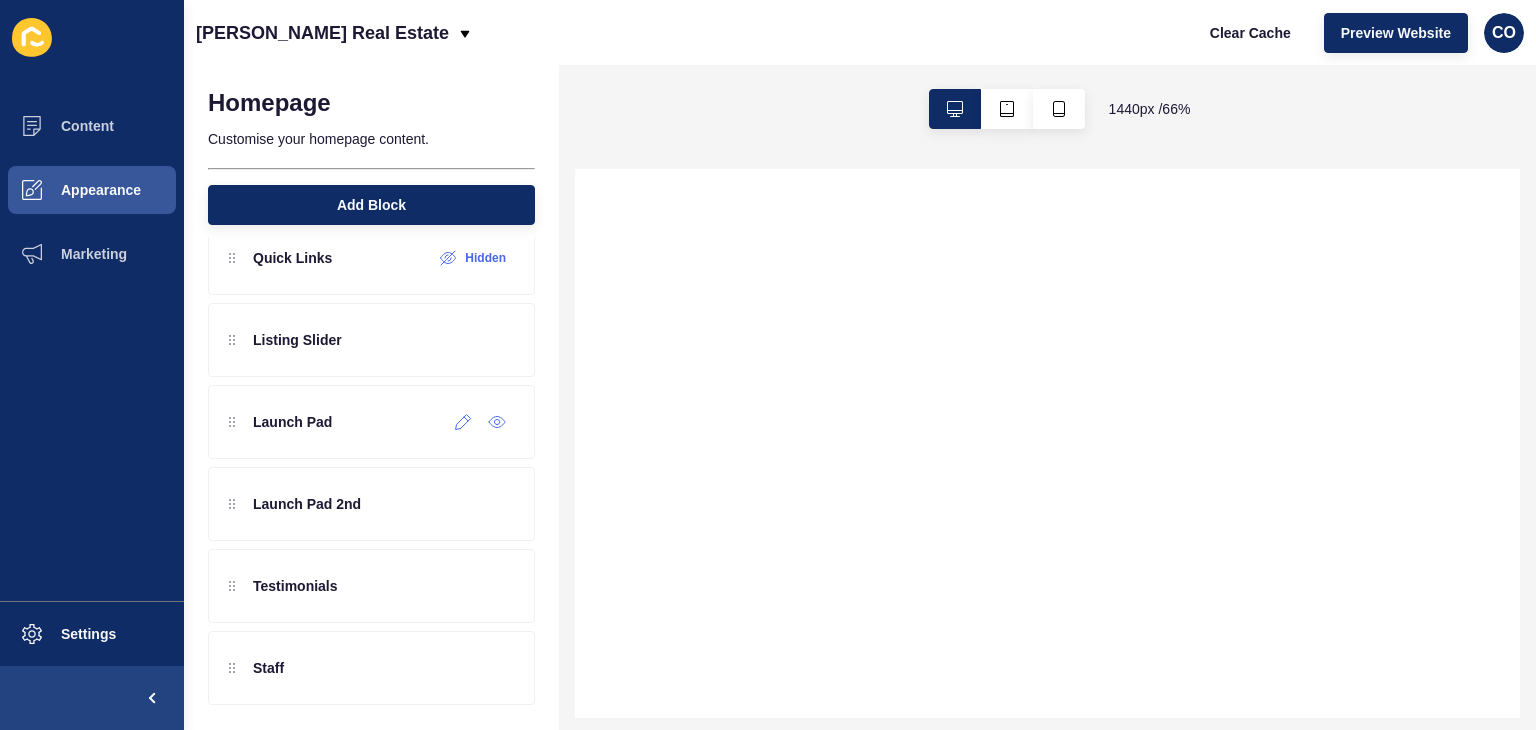 scroll, scrollTop: 204, scrollLeft: 0, axis: vertical 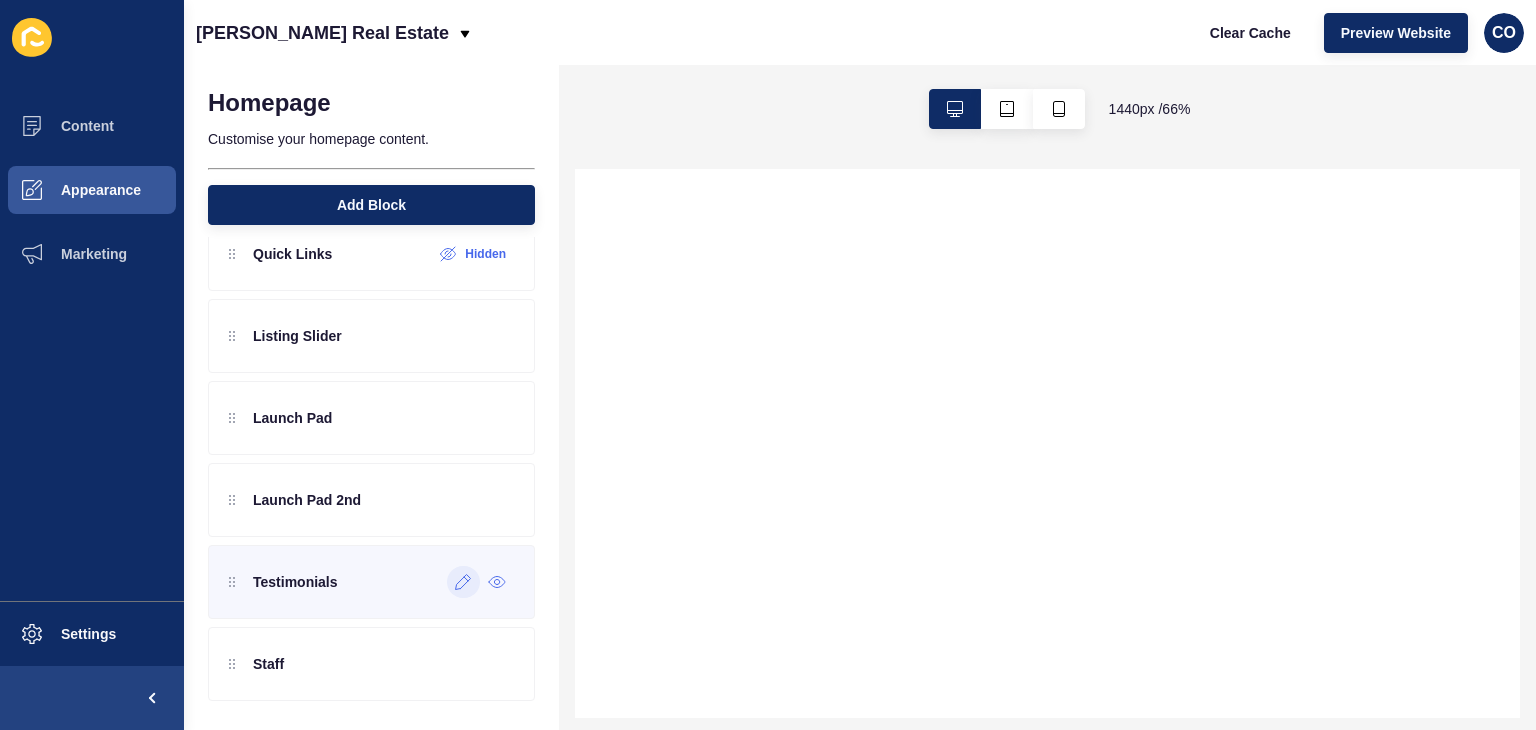 click 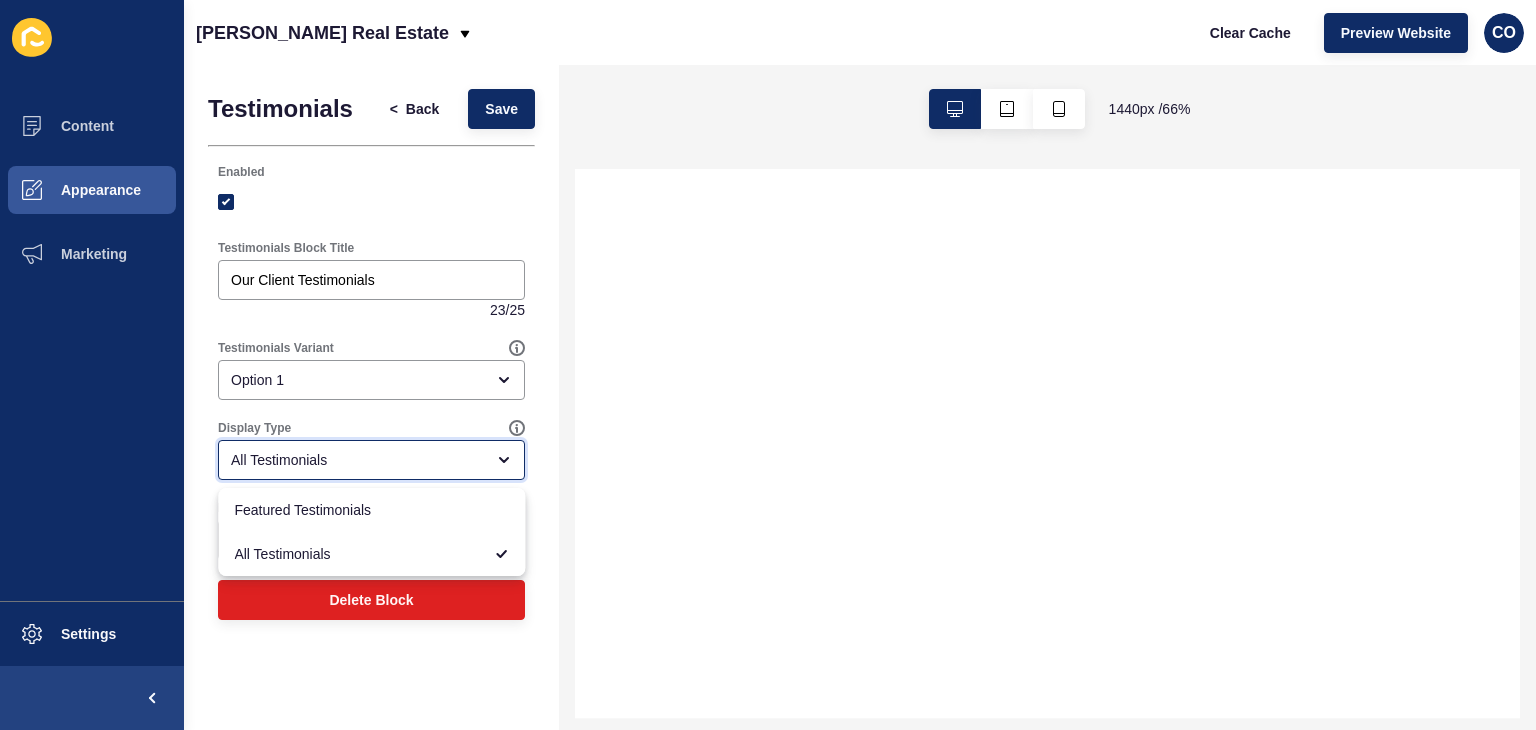 select 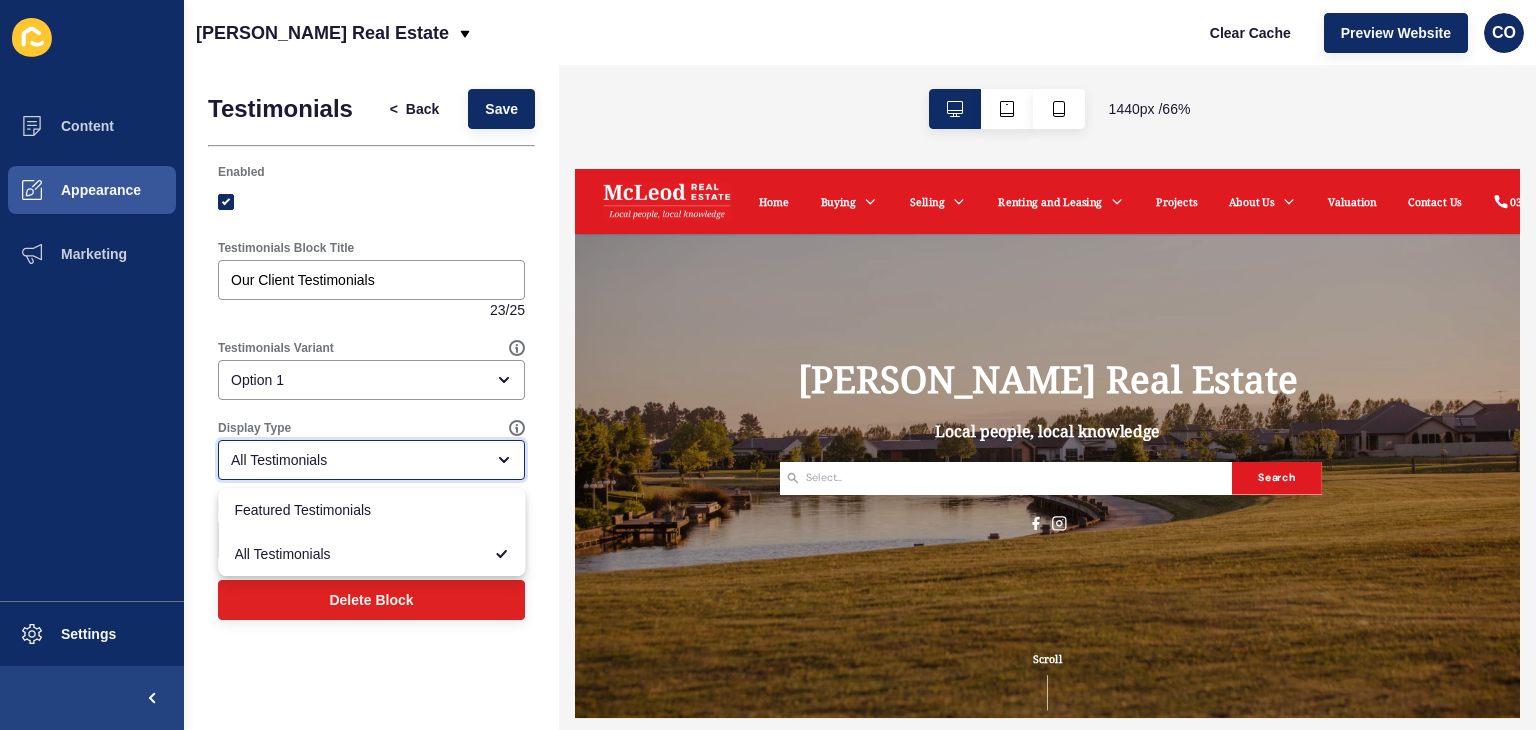 scroll, scrollTop: 0, scrollLeft: 0, axis: both 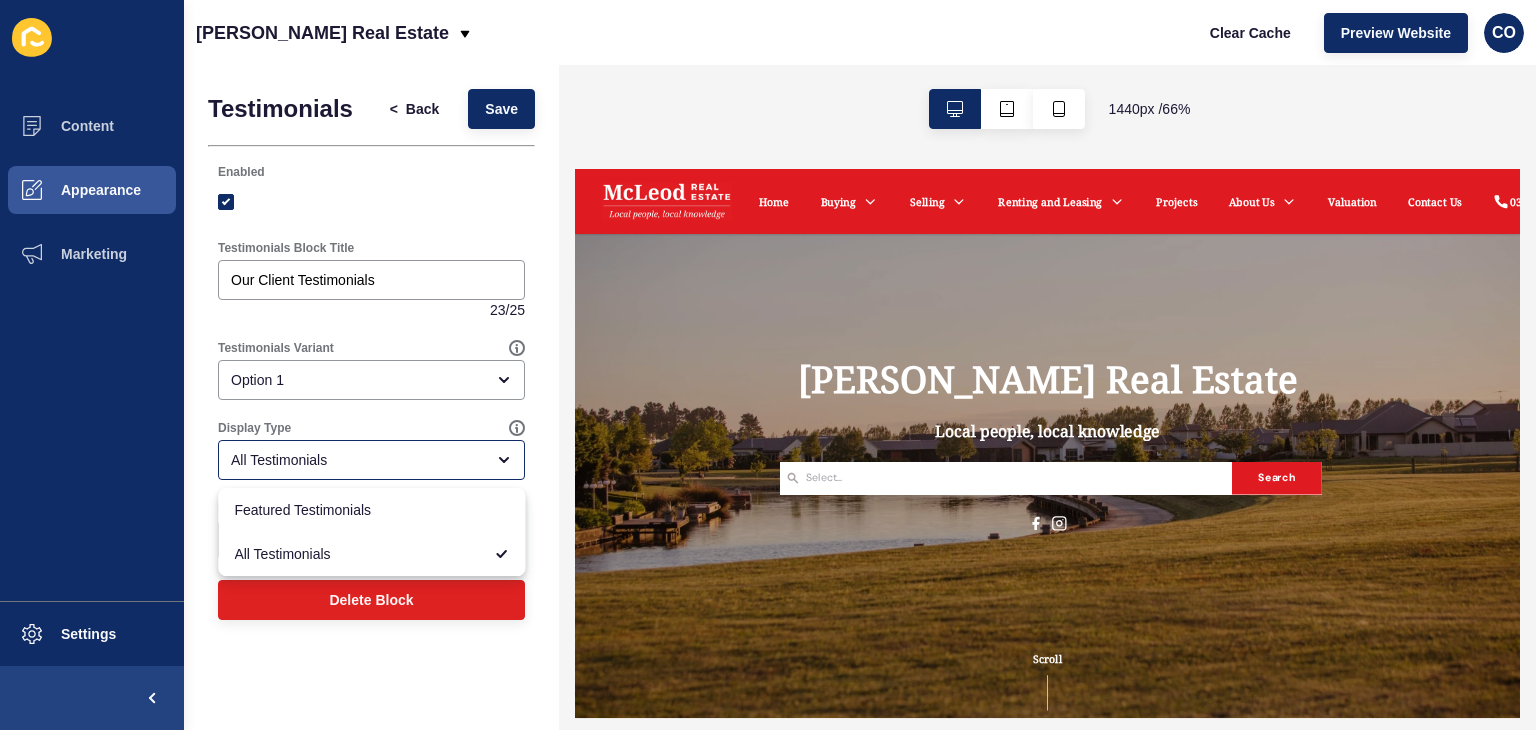 click on "1440 px /  66 %" at bounding box center [1047, 109] 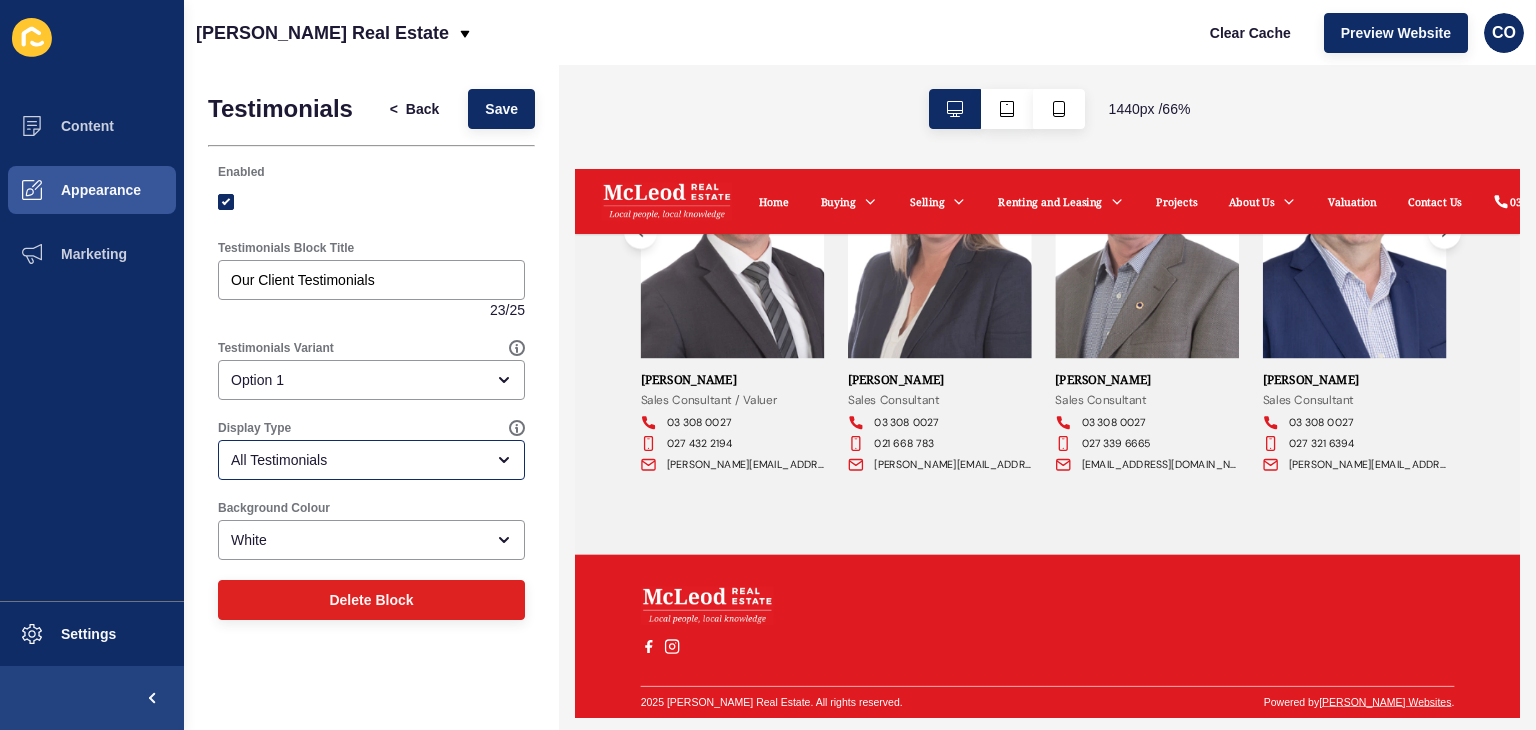 scroll, scrollTop: 3248, scrollLeft: 0, axis: vertical 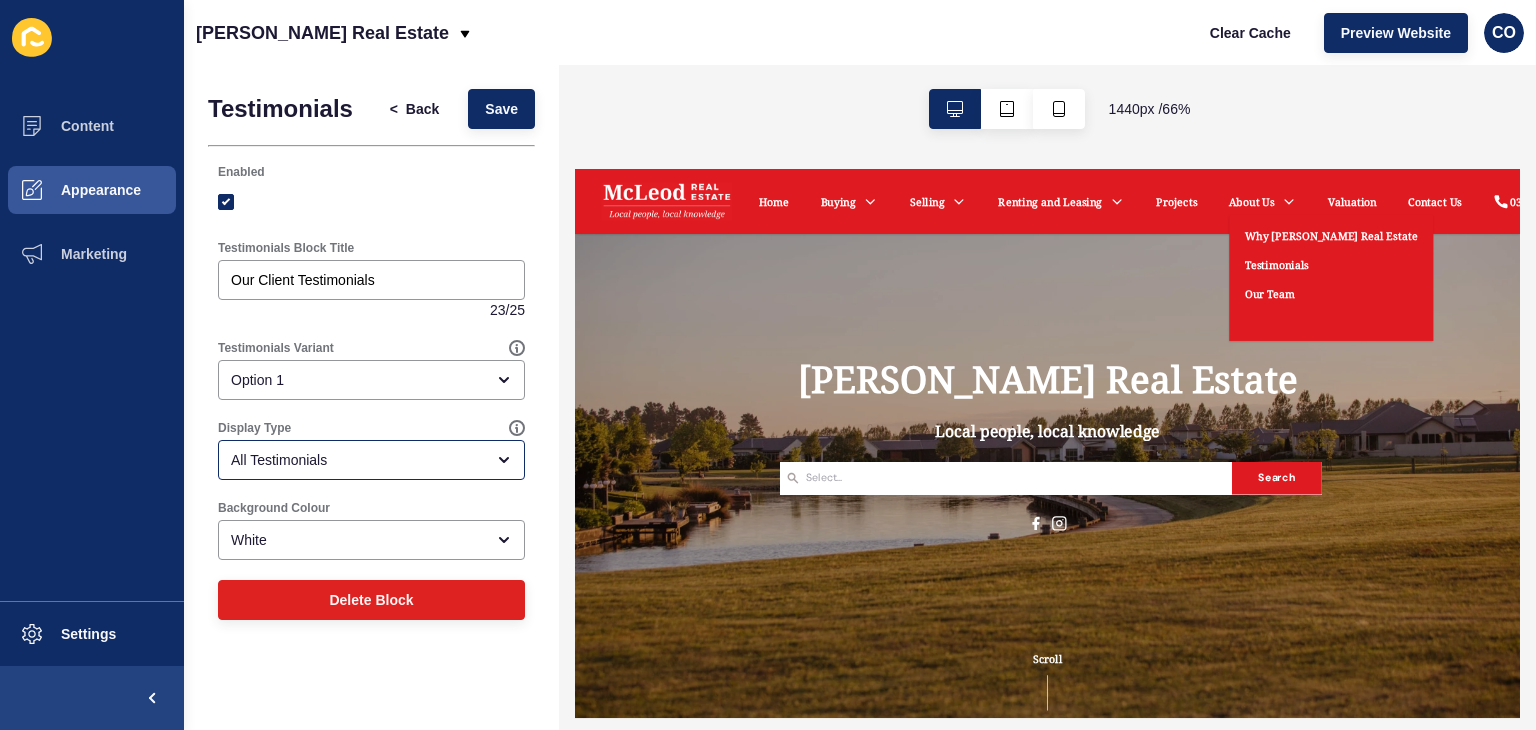 click on "Testimonials" at bounding box center [1645, 315] 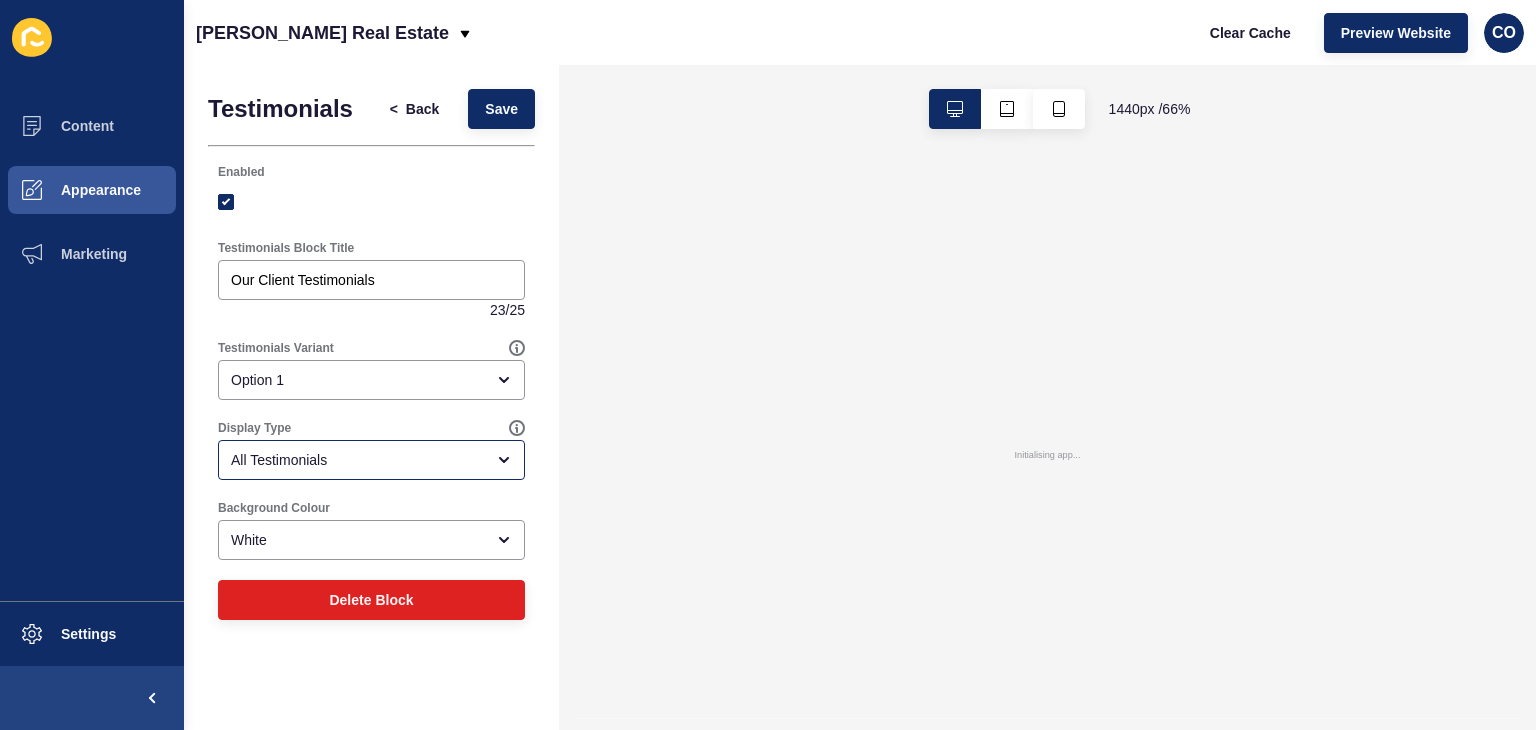 scroll, scrollTop: 0, scrollLeft: 0, axis: both 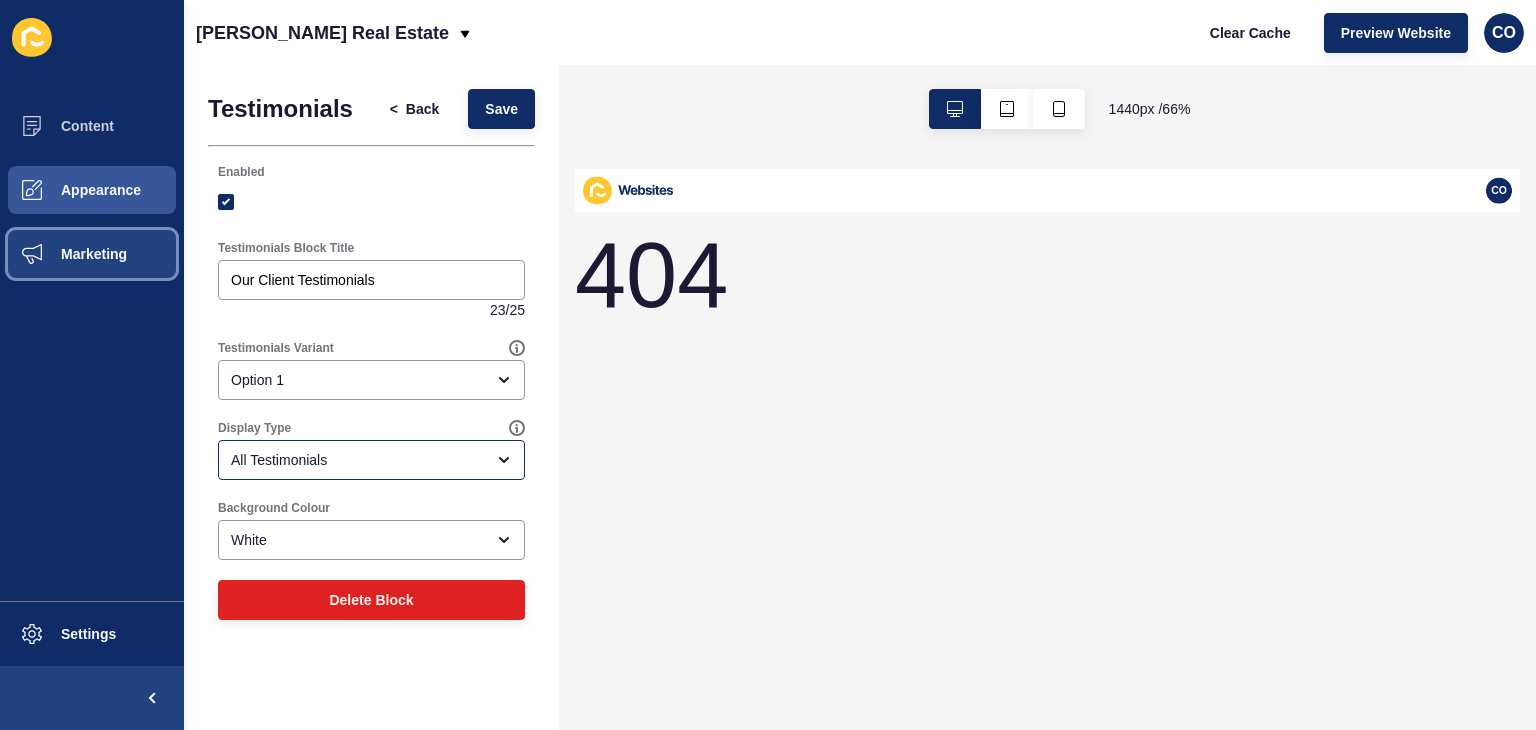 click on "Marketing" at bounding box center (92, 254) 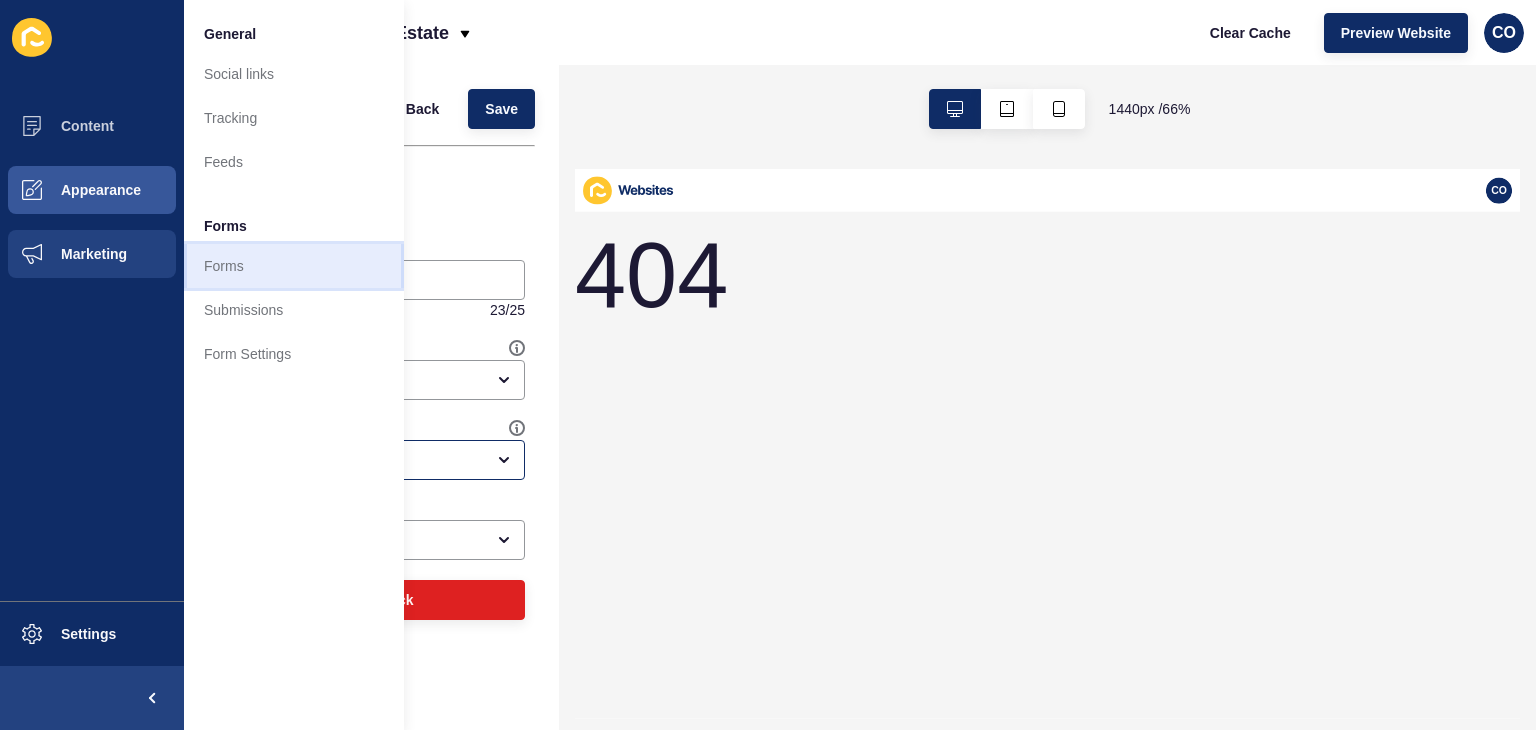 click on "Forms" at bounding box center [294, 266] 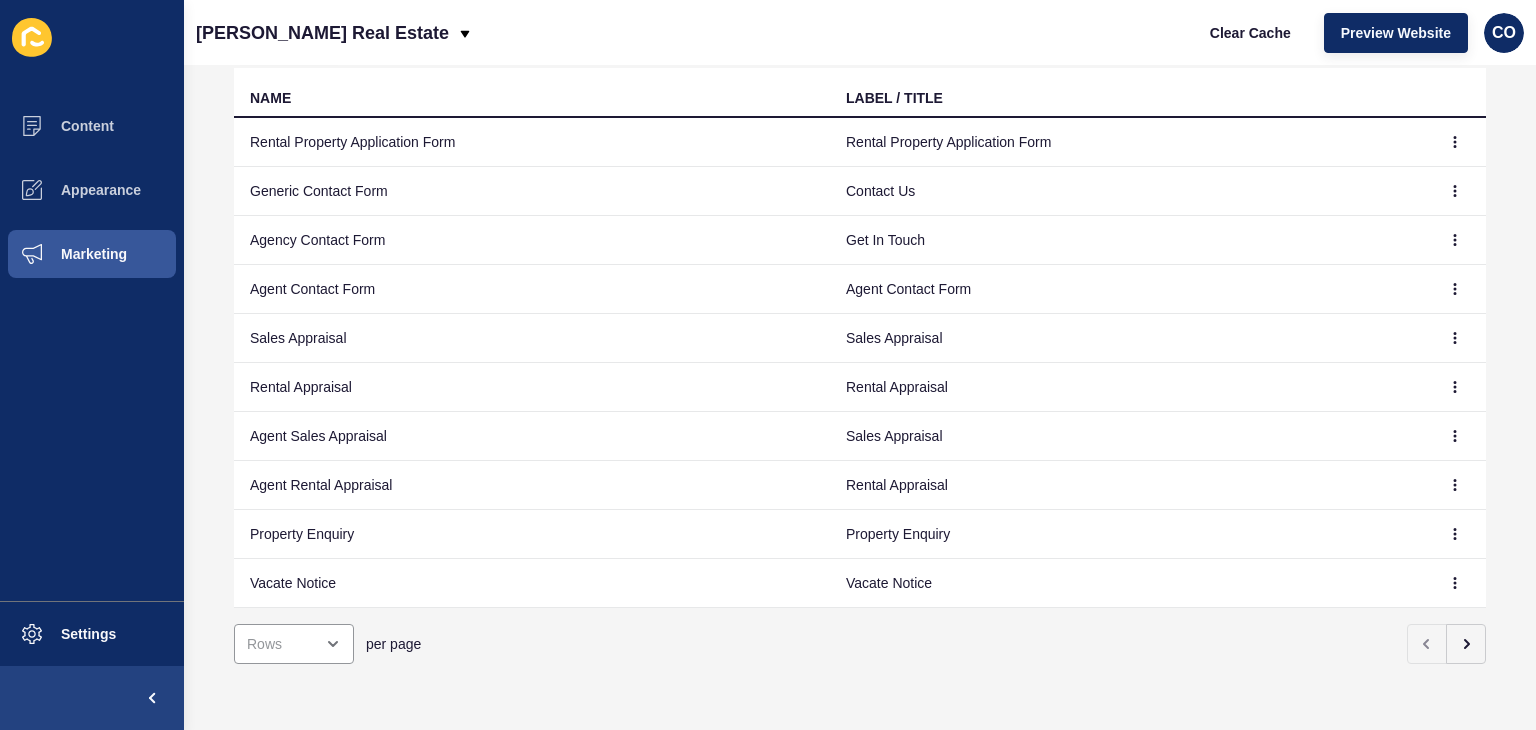 scroll, scrollTop: 200, scrollLeft: 0, axis: vertical 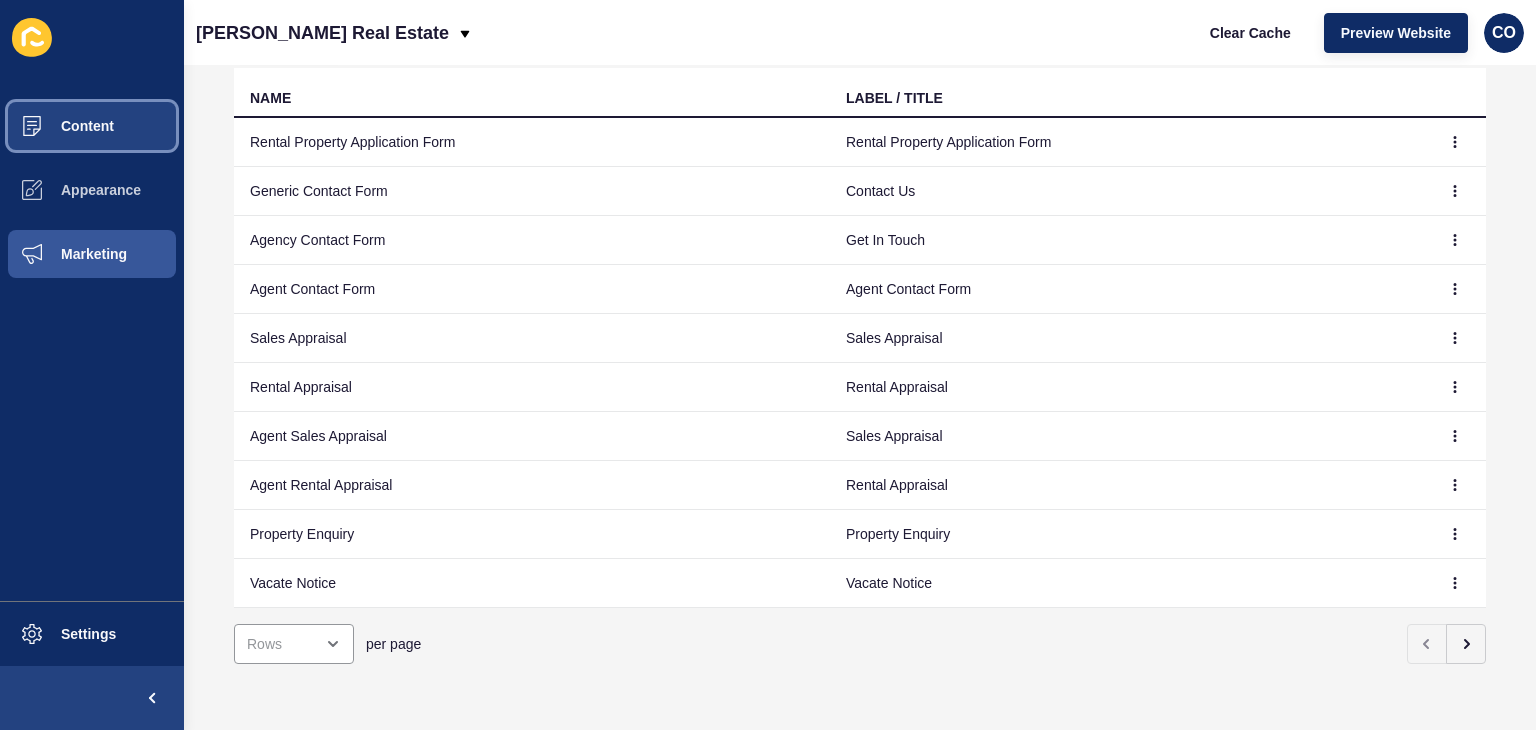 click on "Content" at bounding box center [55, 126] 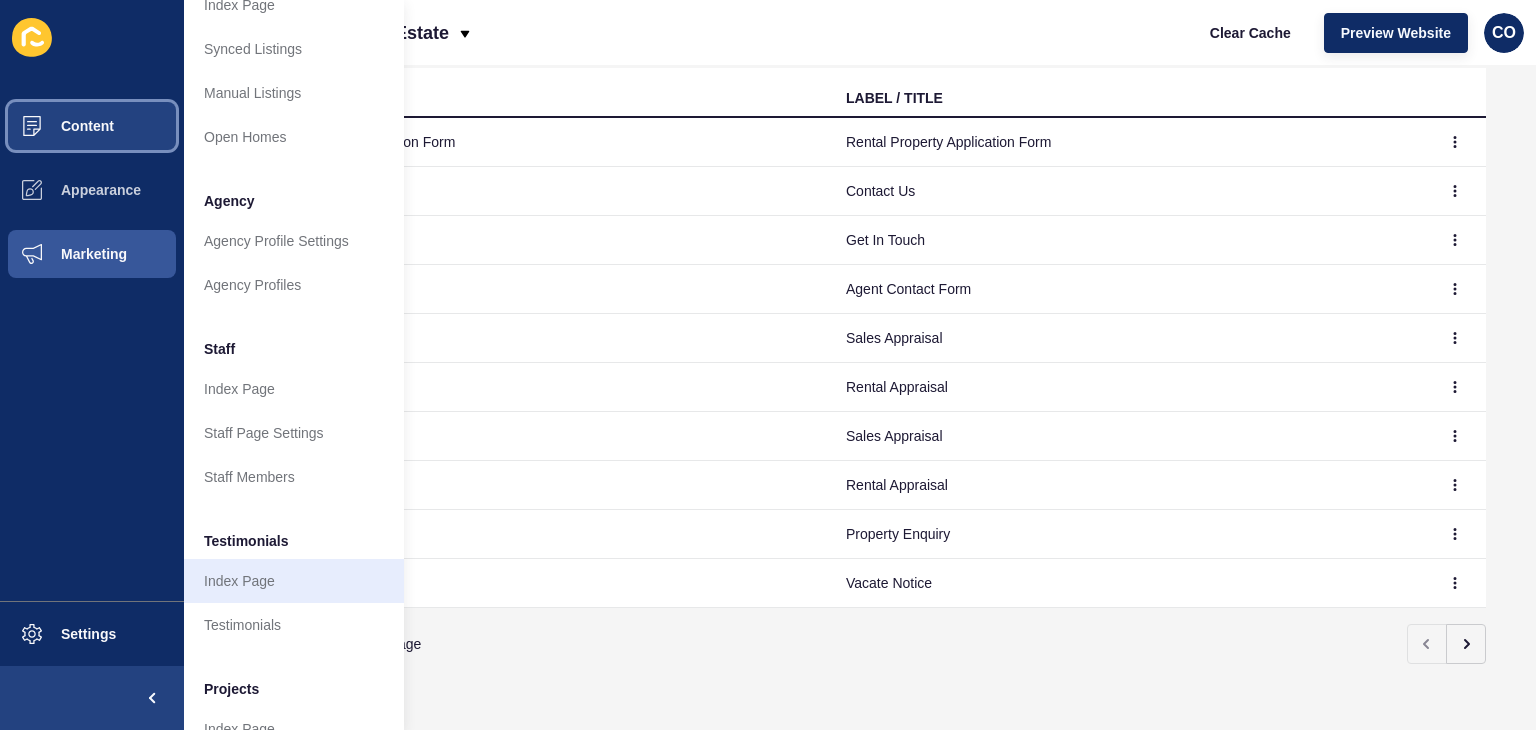 scroll, scrollTop: 457, scrollLeft: 0, axis: vertical 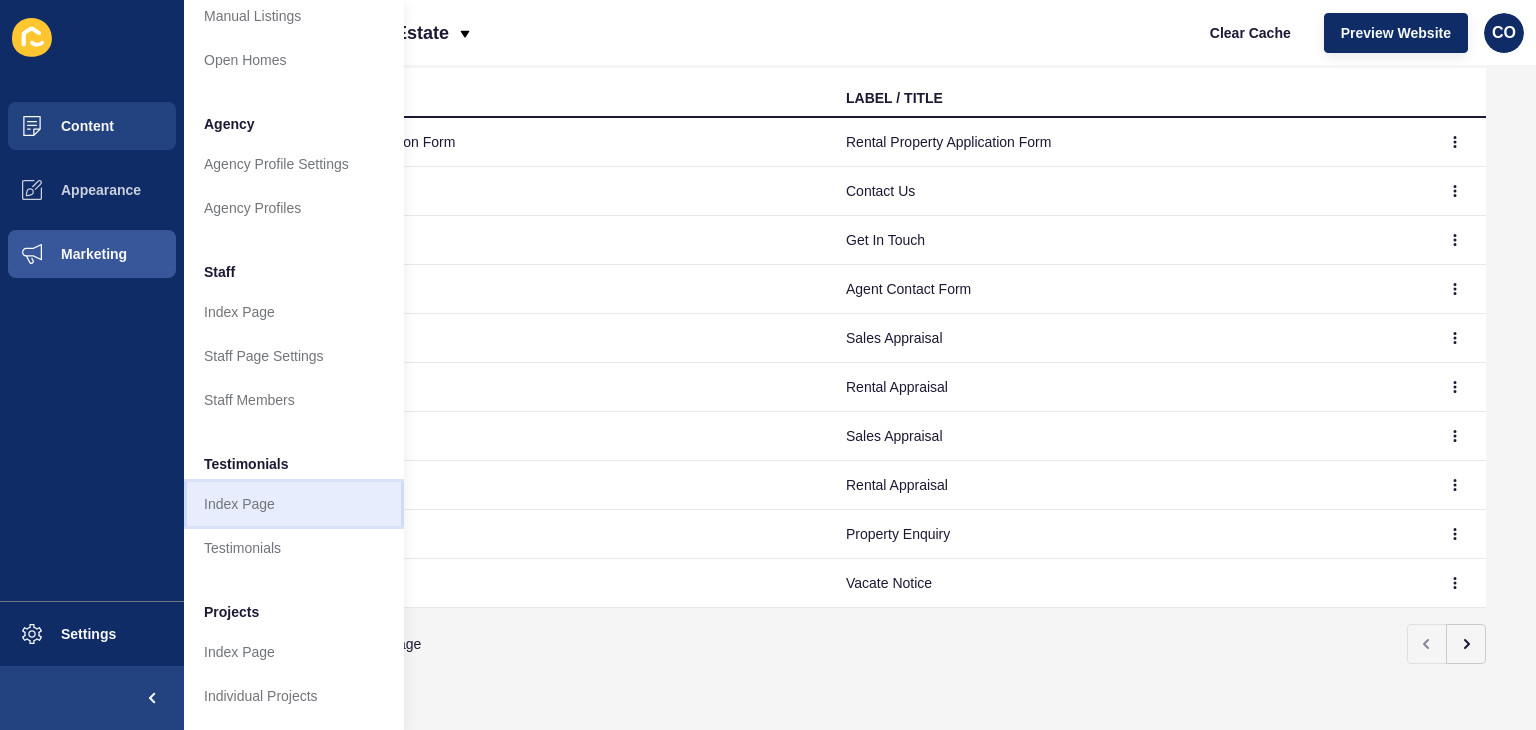 click on "Index Page" at bounding box center (294, 504) 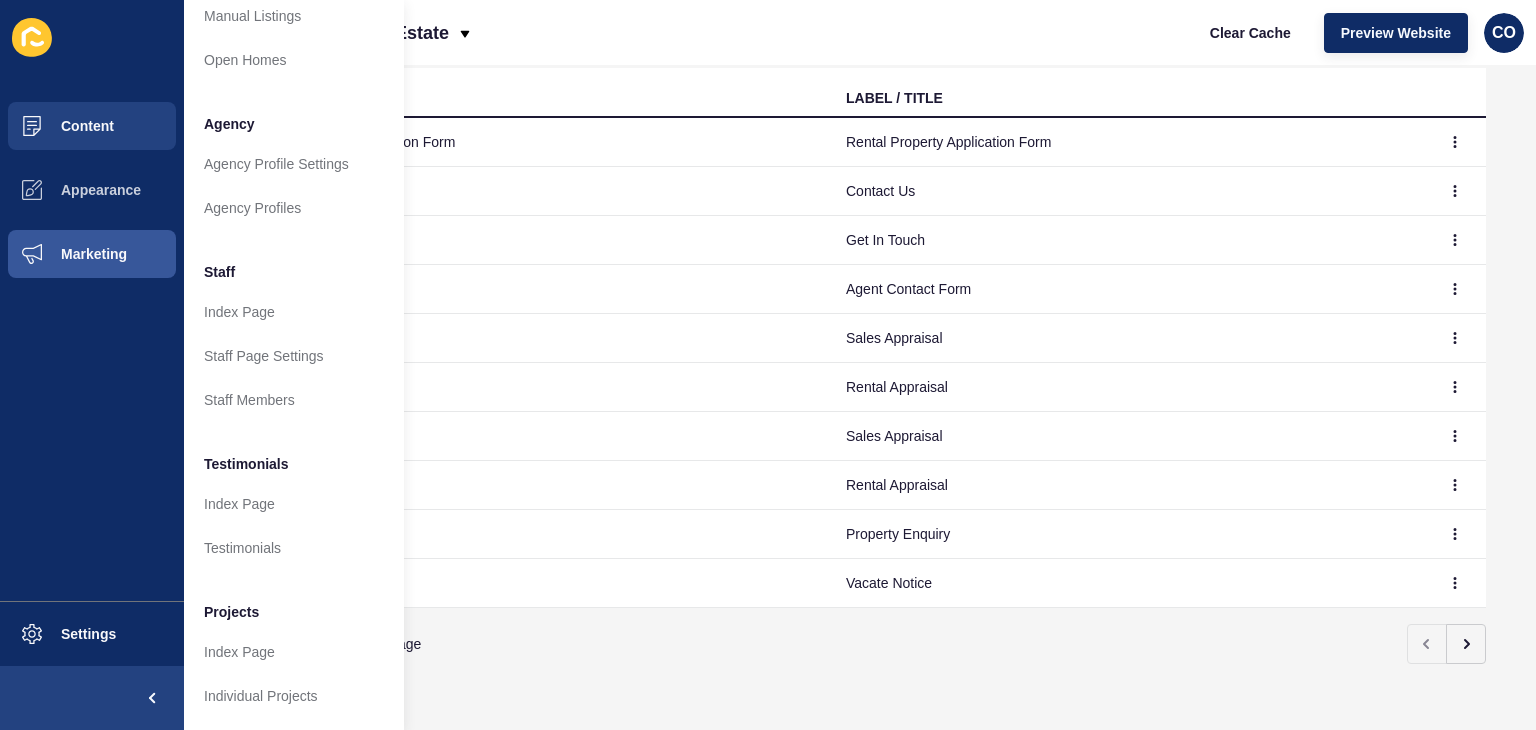 scroll, scrollTop: 0, scrollLeft: 0, axis: both 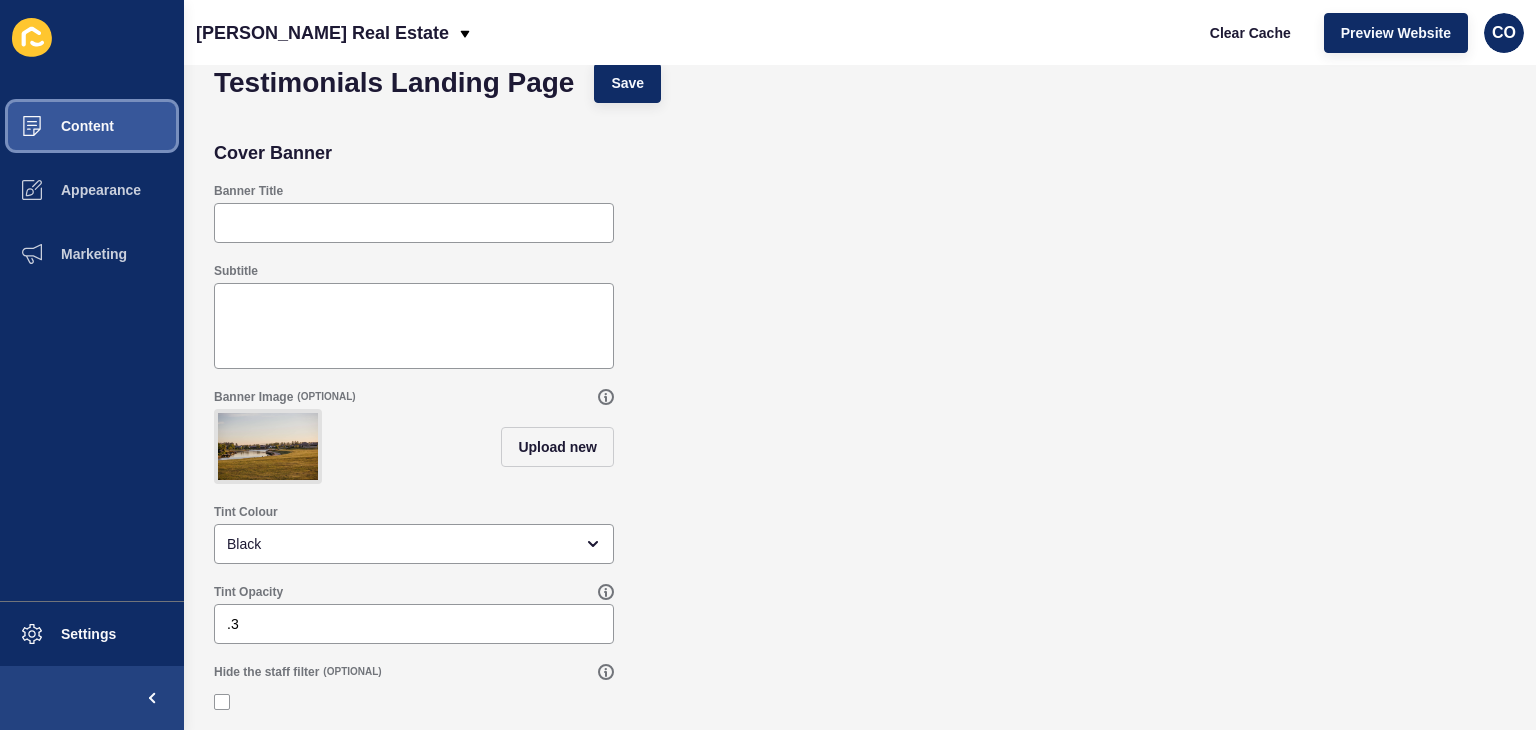 click on "Content" at bounding box center (92, 126) 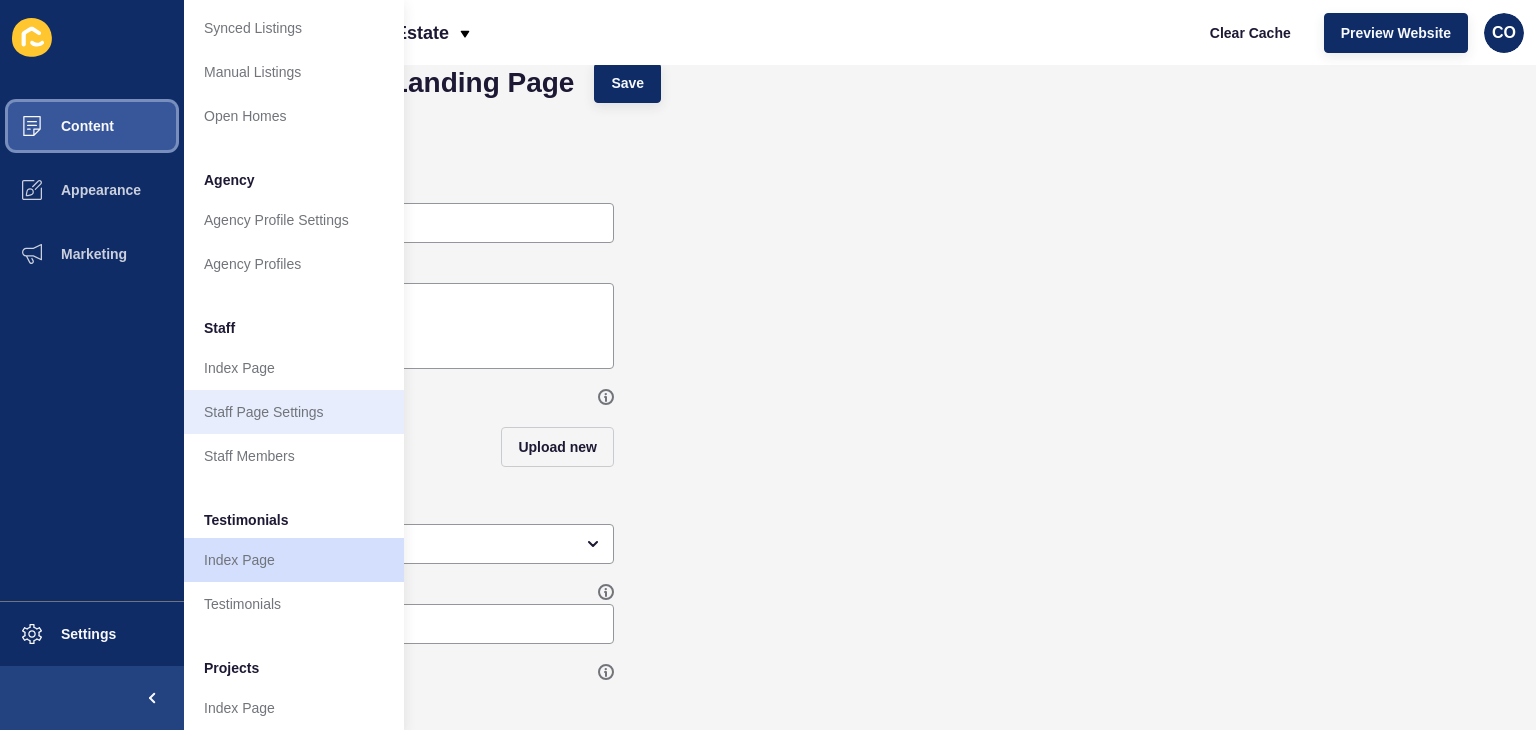 scroll, scrollTop: 457, scrollLeft: 0, axis: vertical 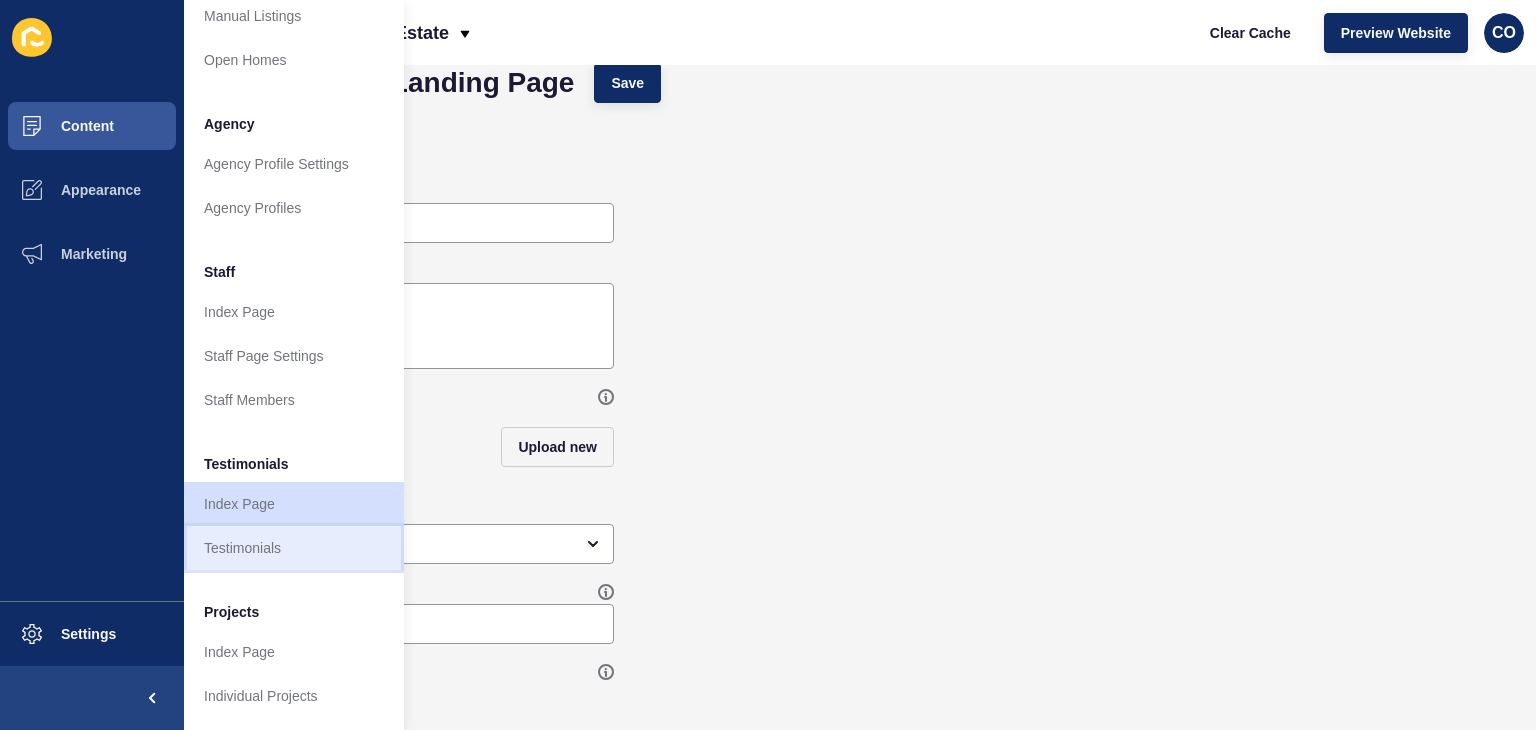 click on "Testimonials" at bounding box center [294, 548] 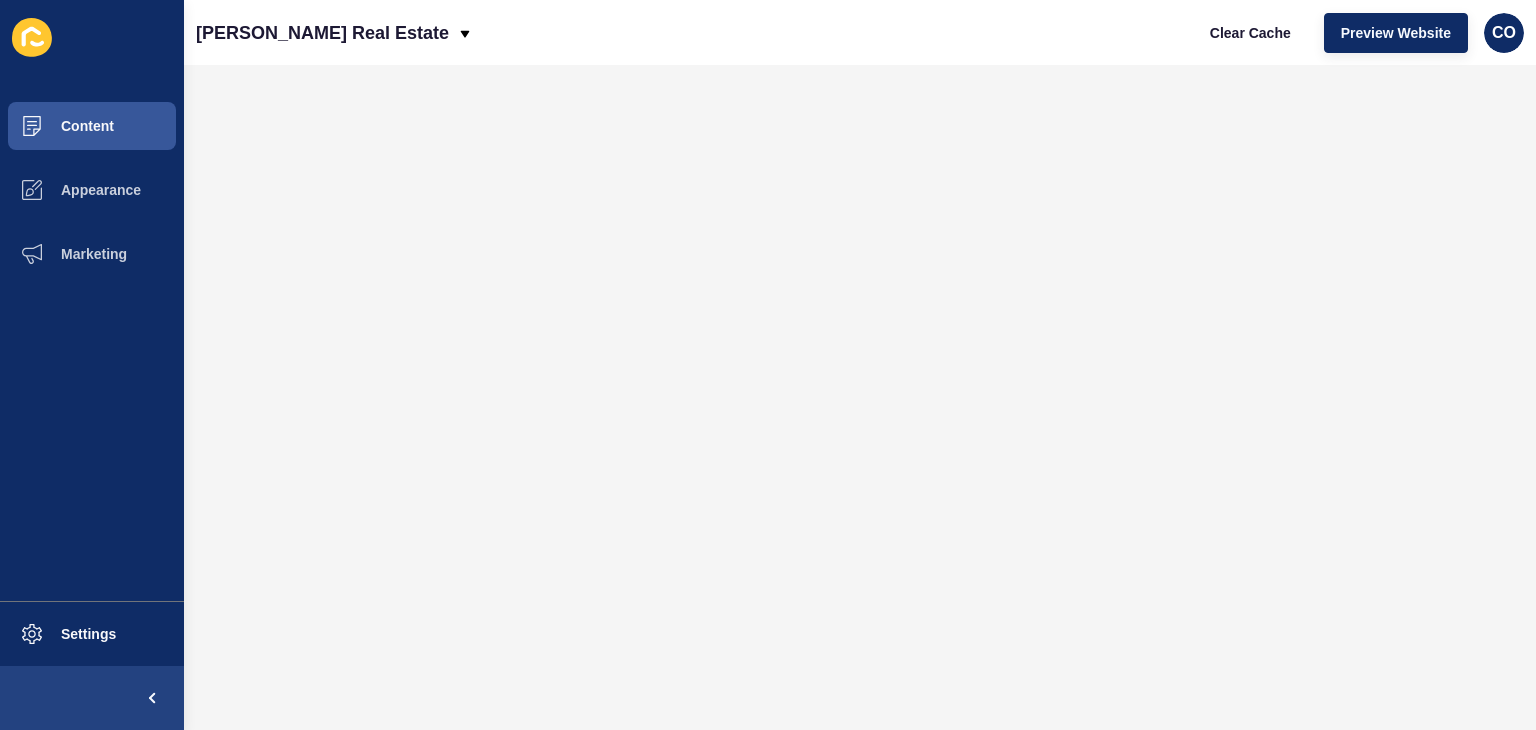 scroll, scrollTop: 0, scrollLeft: 0, axis: both 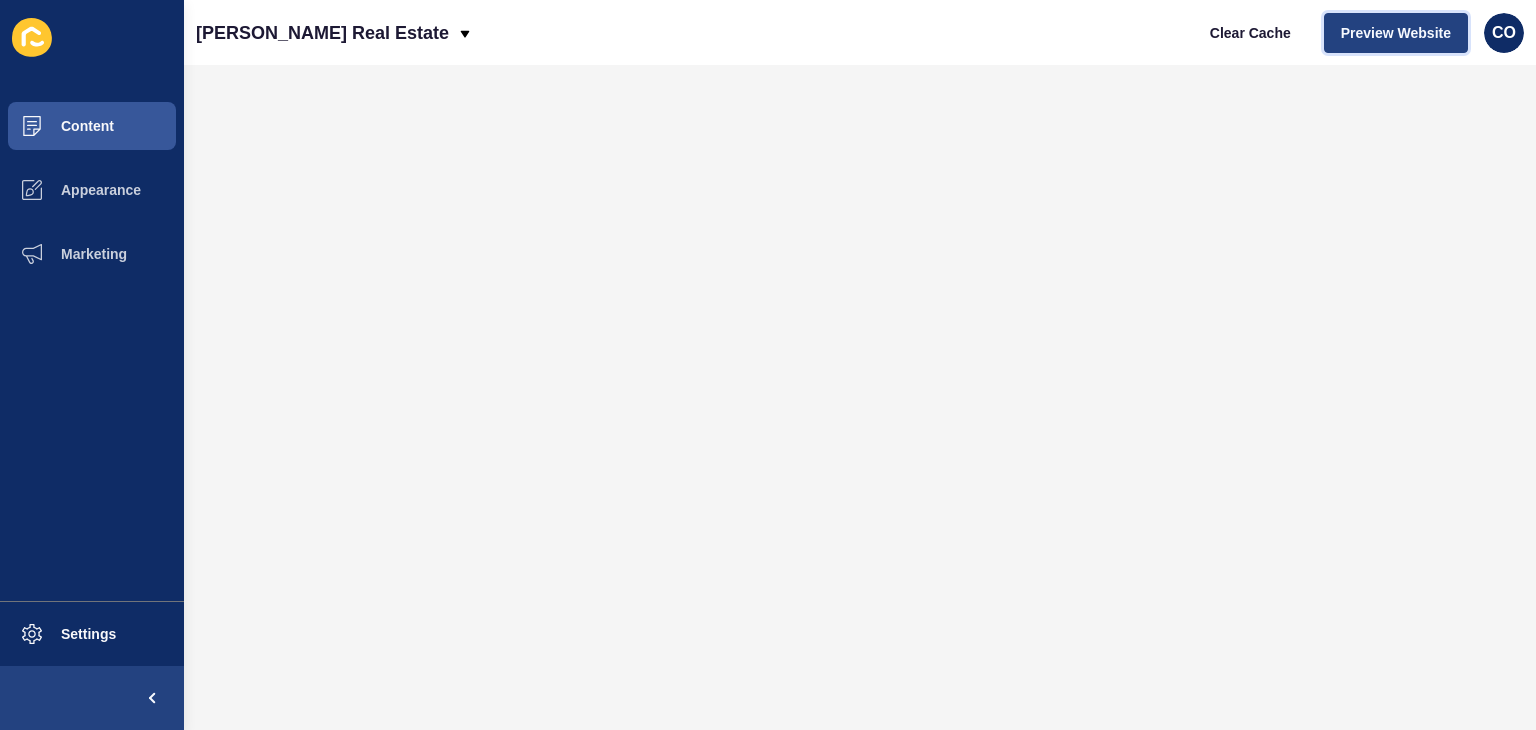 click on "Preview Website" at bounding box center [1396, 33] 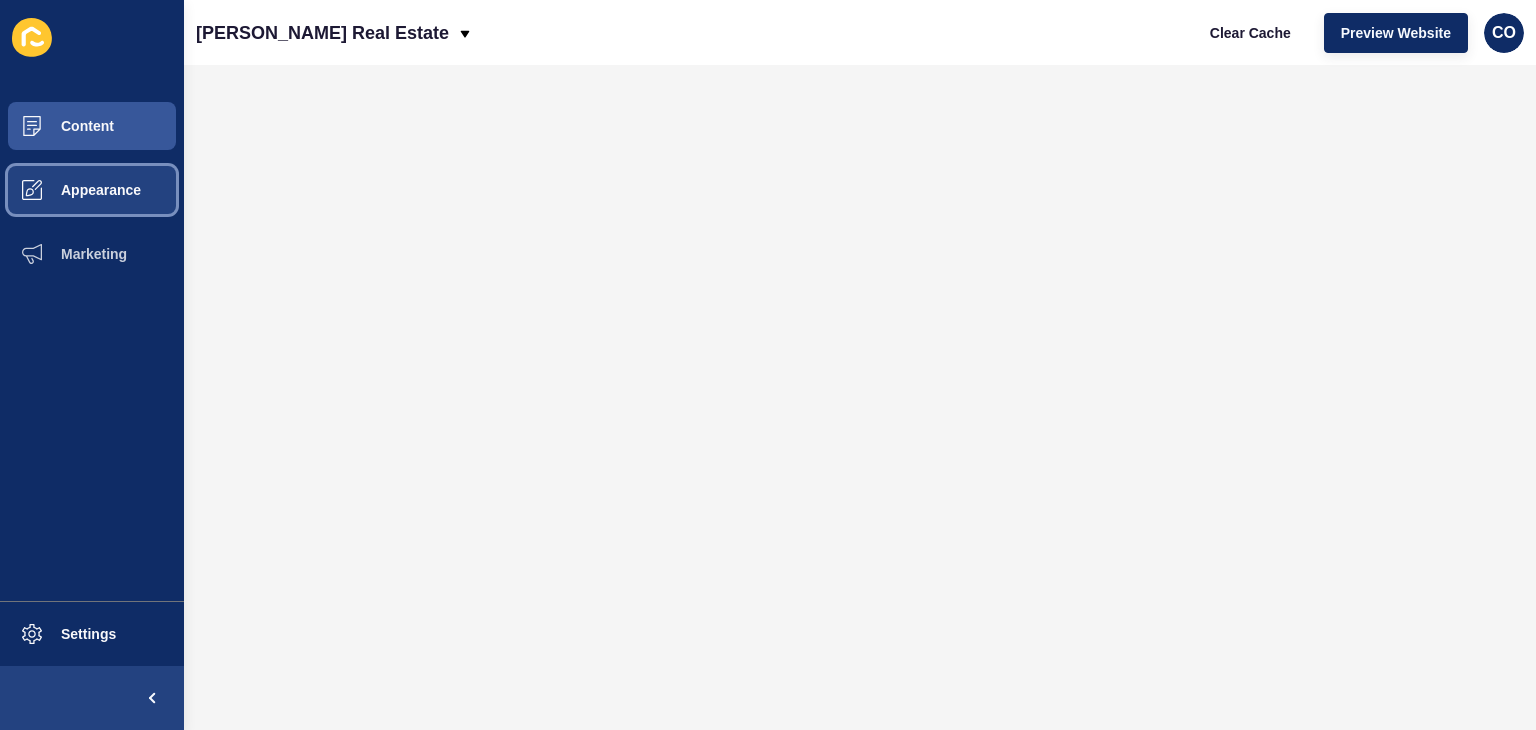 click on "Appearance" at bounding box center [92, 190] 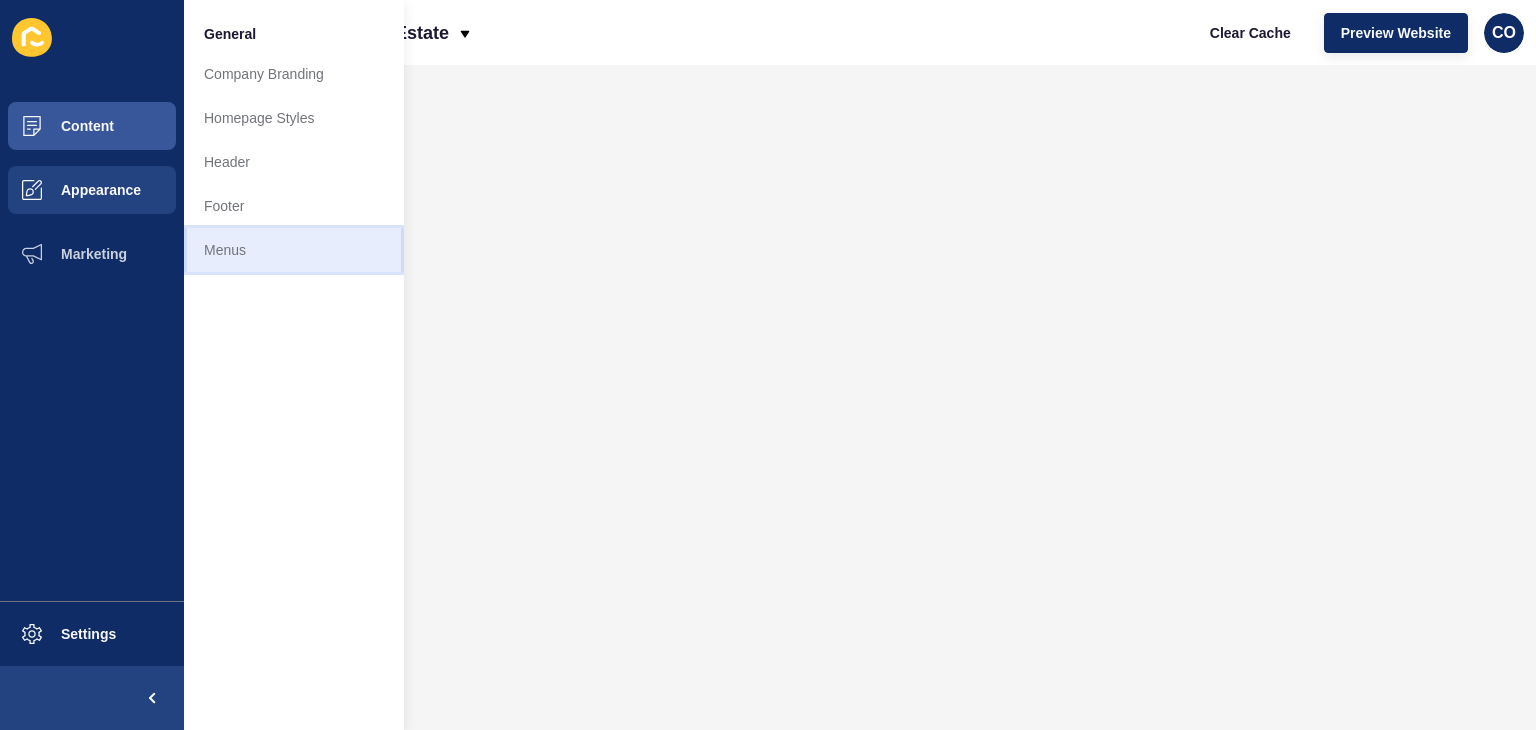 click on "Menus" at bounding box center [294, 250] 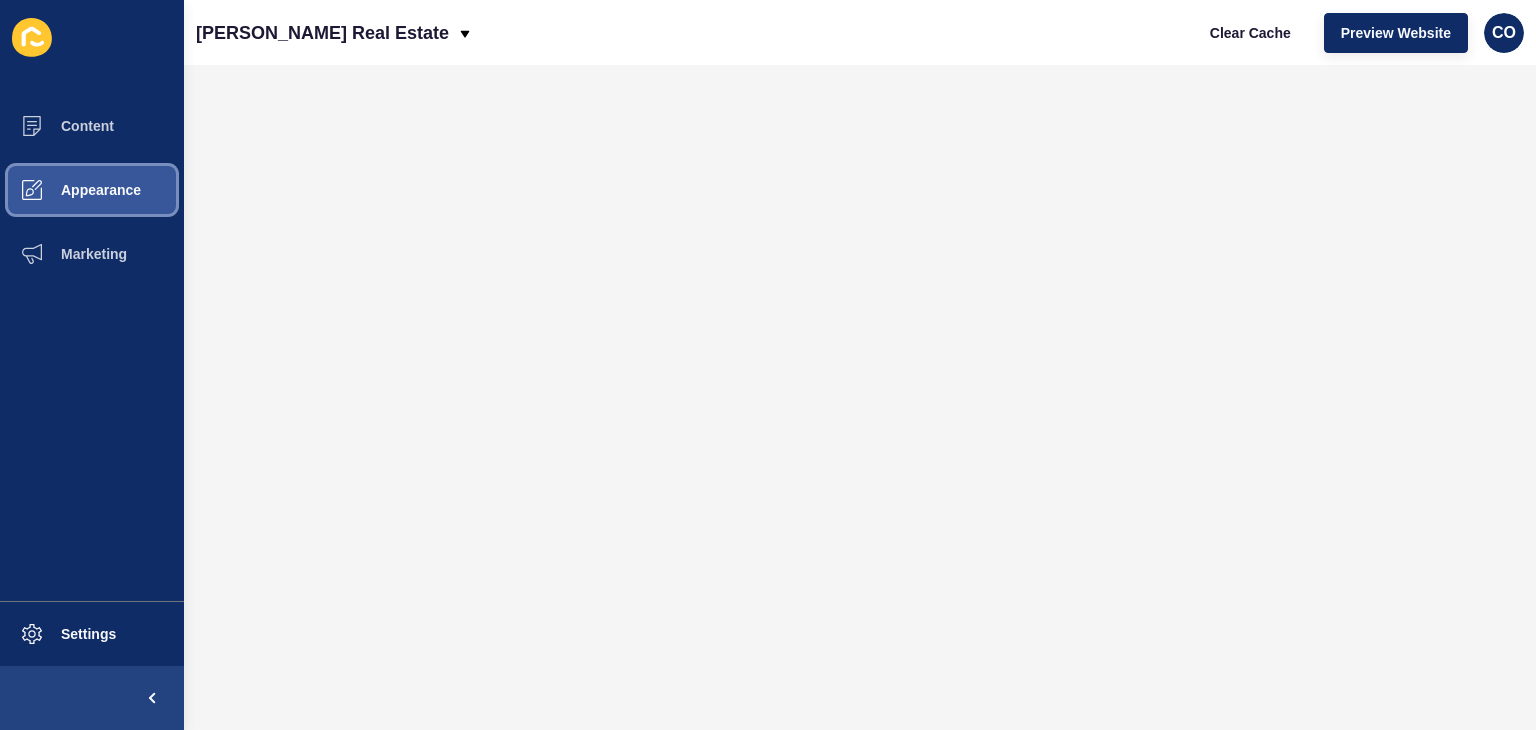click on "Appearance" at bounding box center [92, 190] 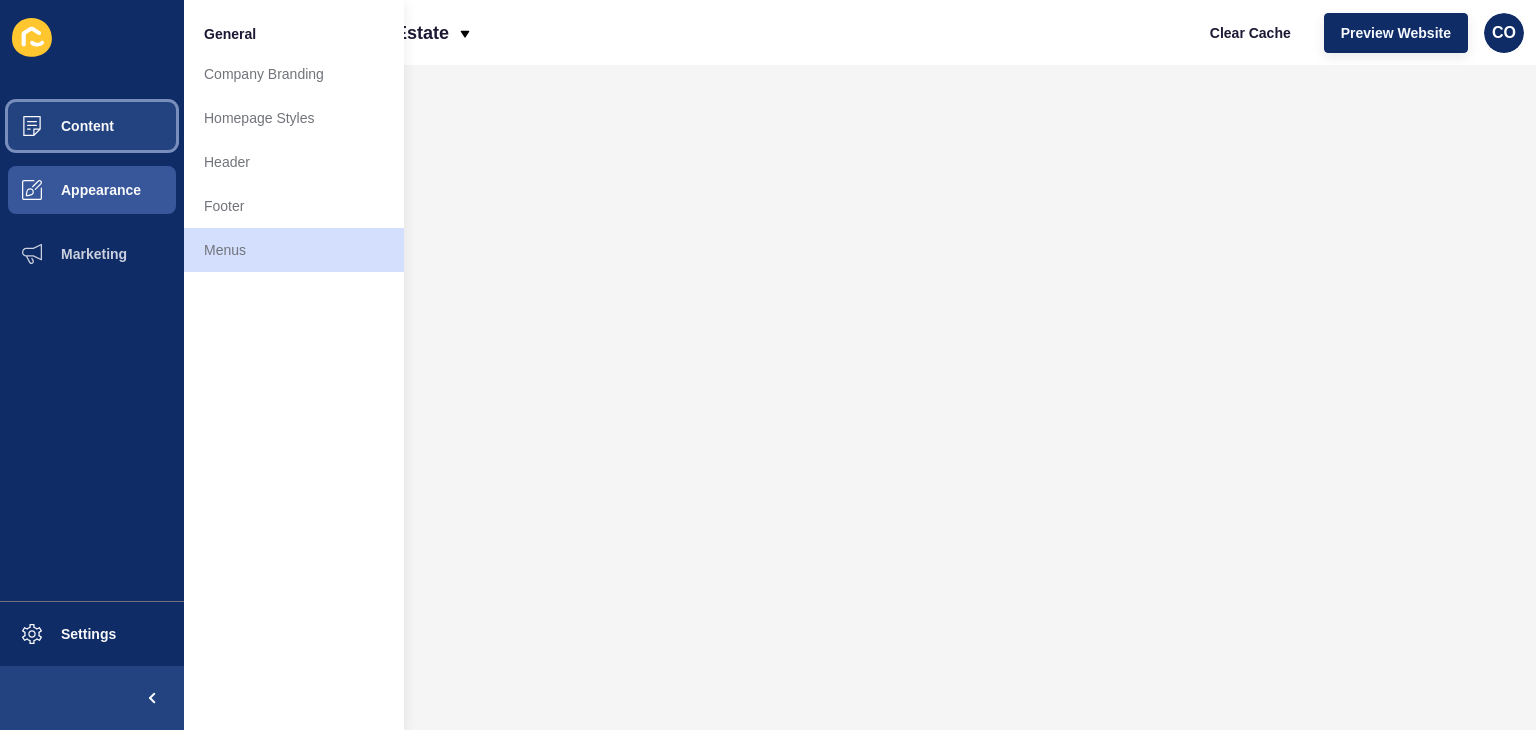 click on "Content" at bounding box center (55, 126) 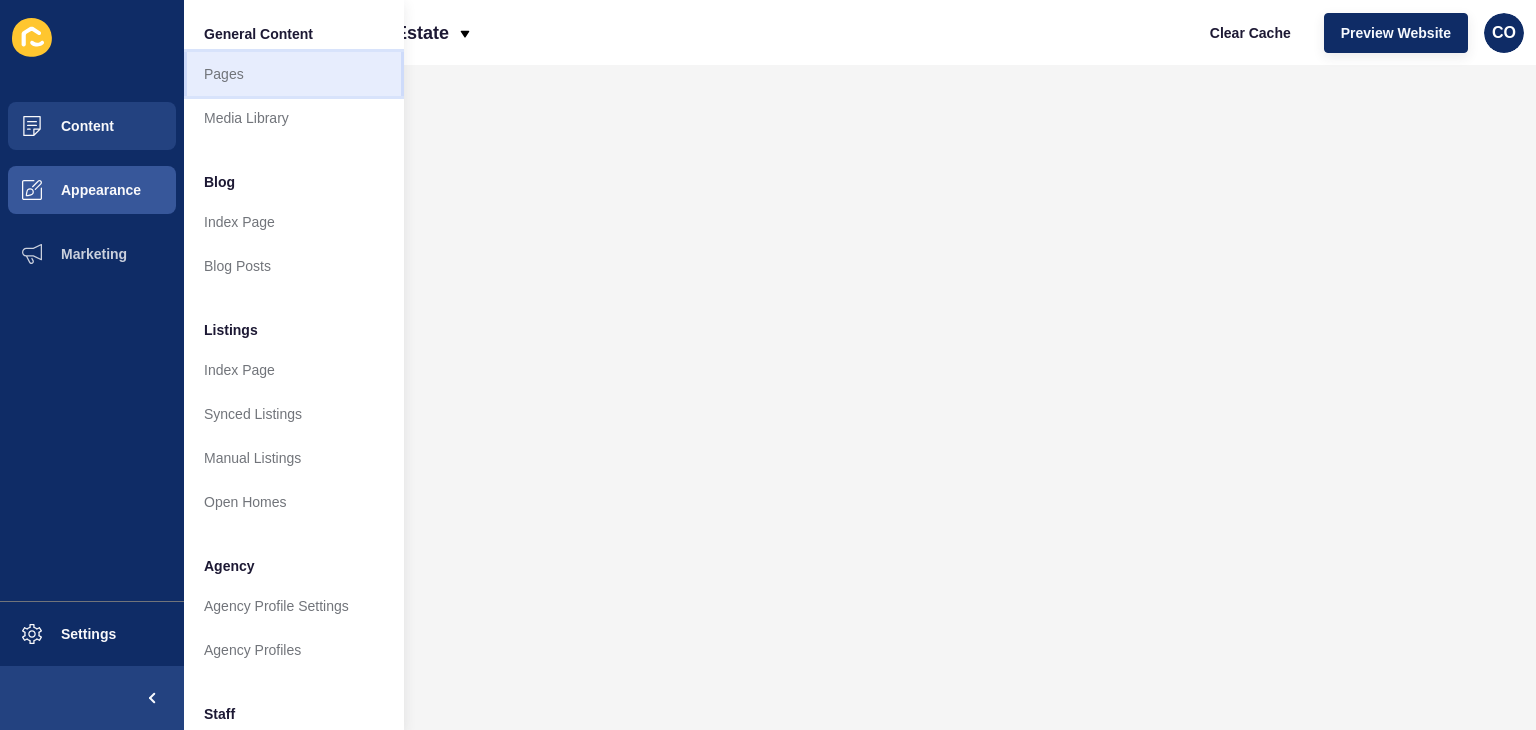 click on "Pages" at bounding box center (294, 74) 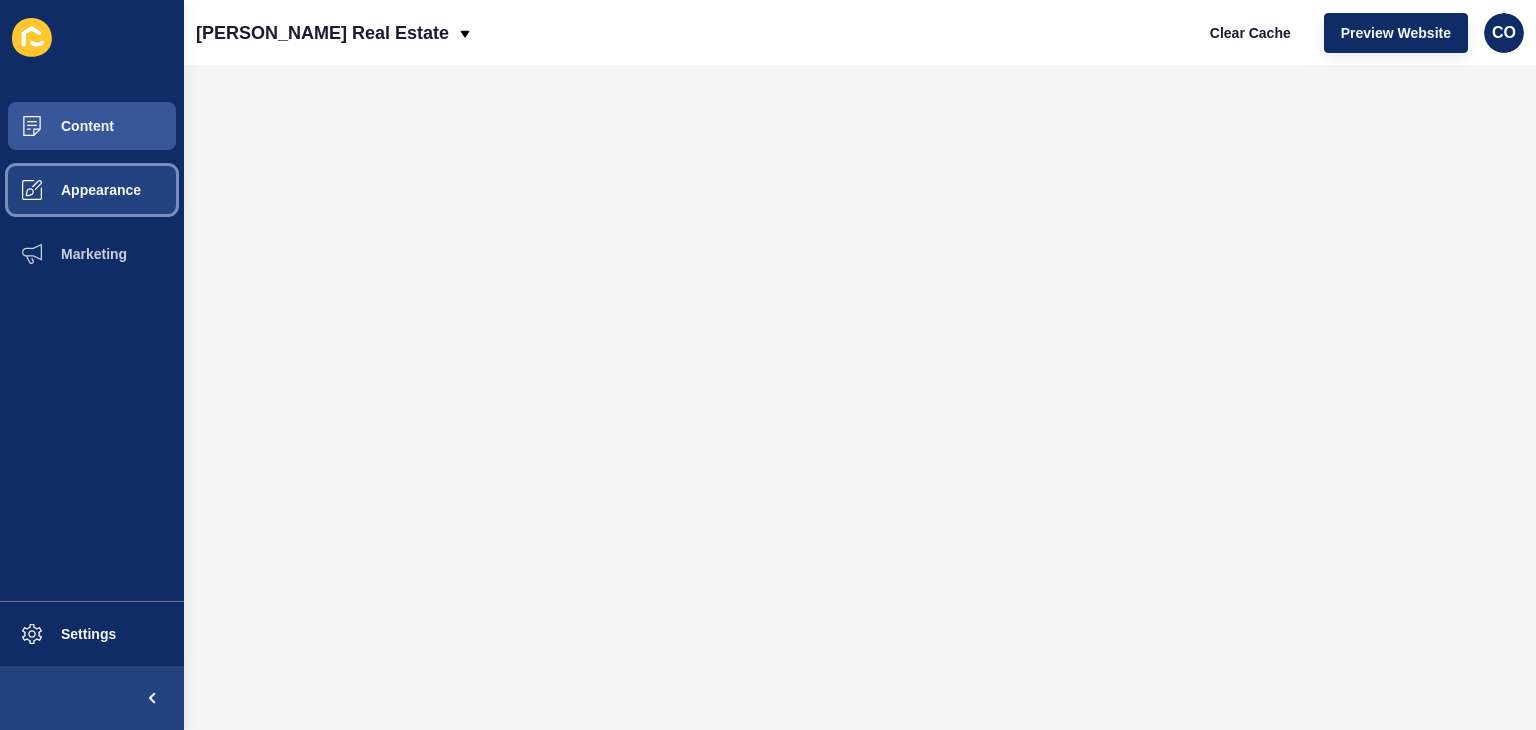 click on "Appearance" at bounding box center (69, 190) 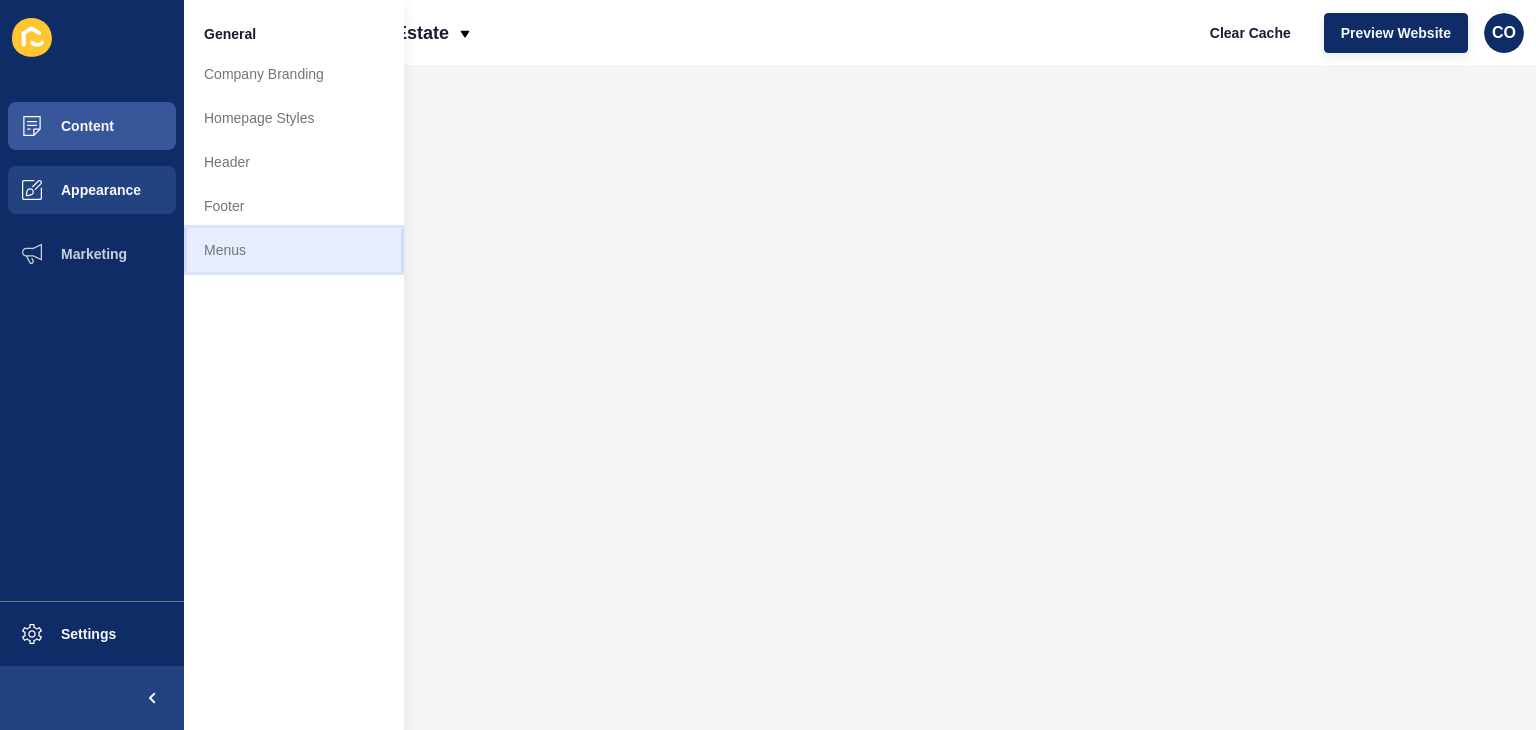 click on "Menus" at bounding box center [294, 250] 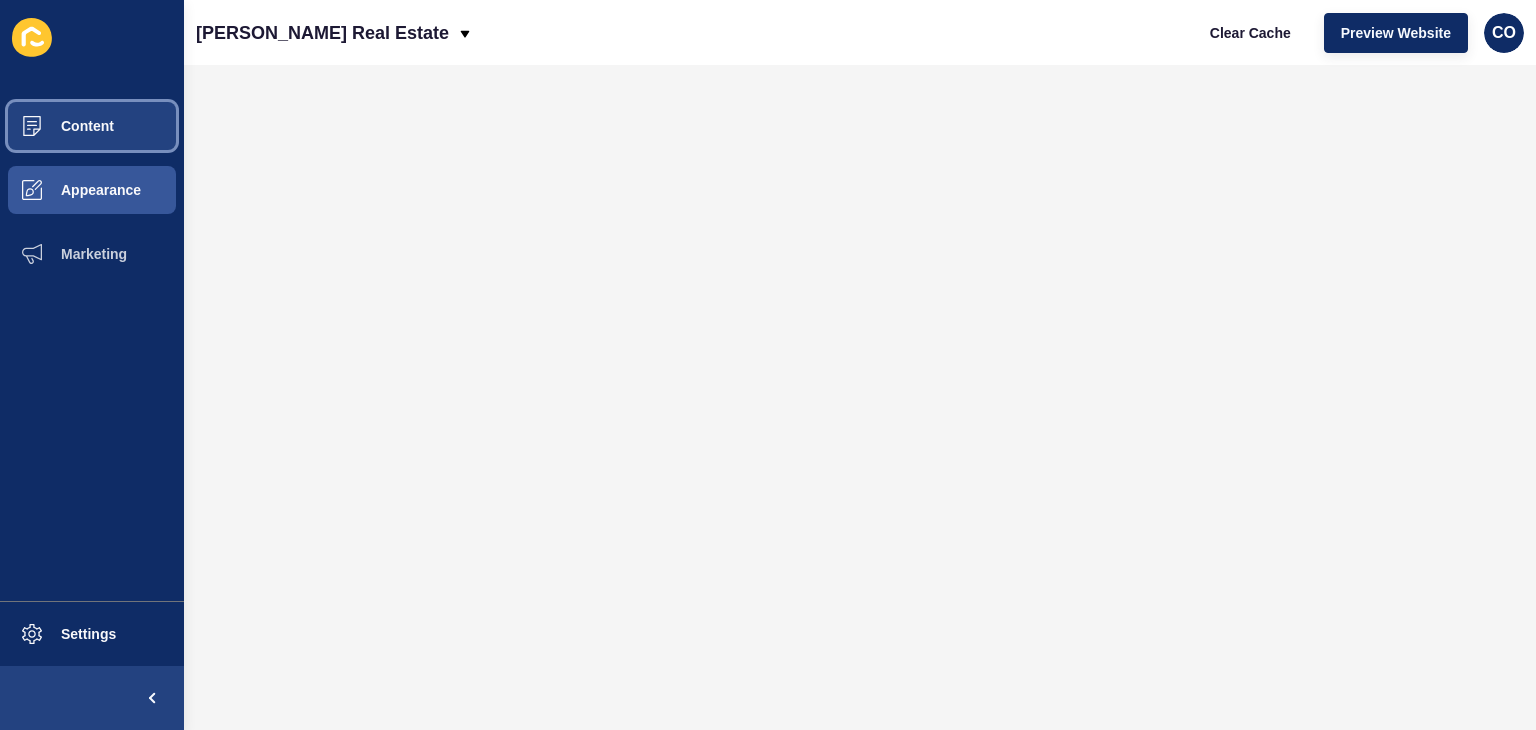 click on "Content" at bounding box center [55, 126] 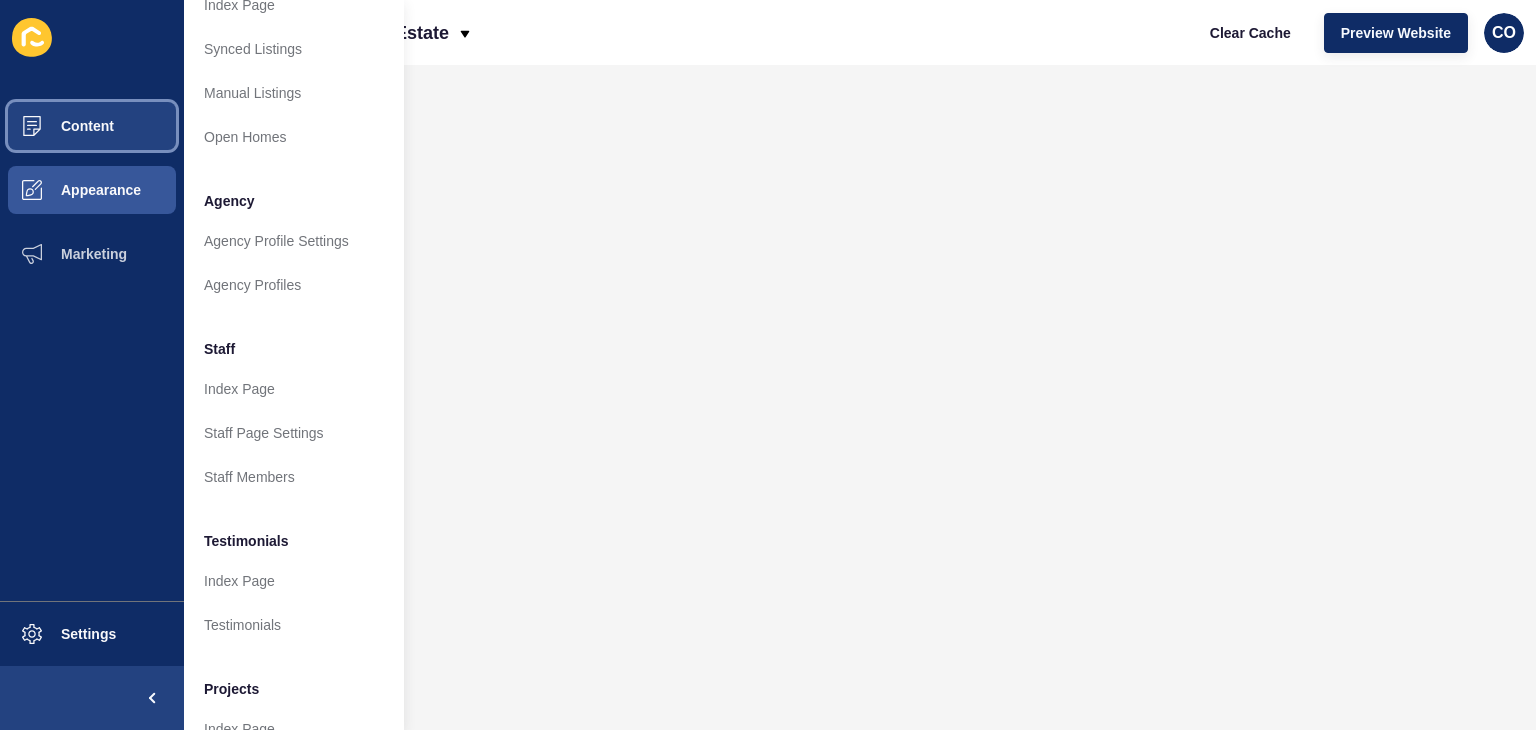 scroll, scrollTop: 400, scrollLeft: 0, axis: vertical 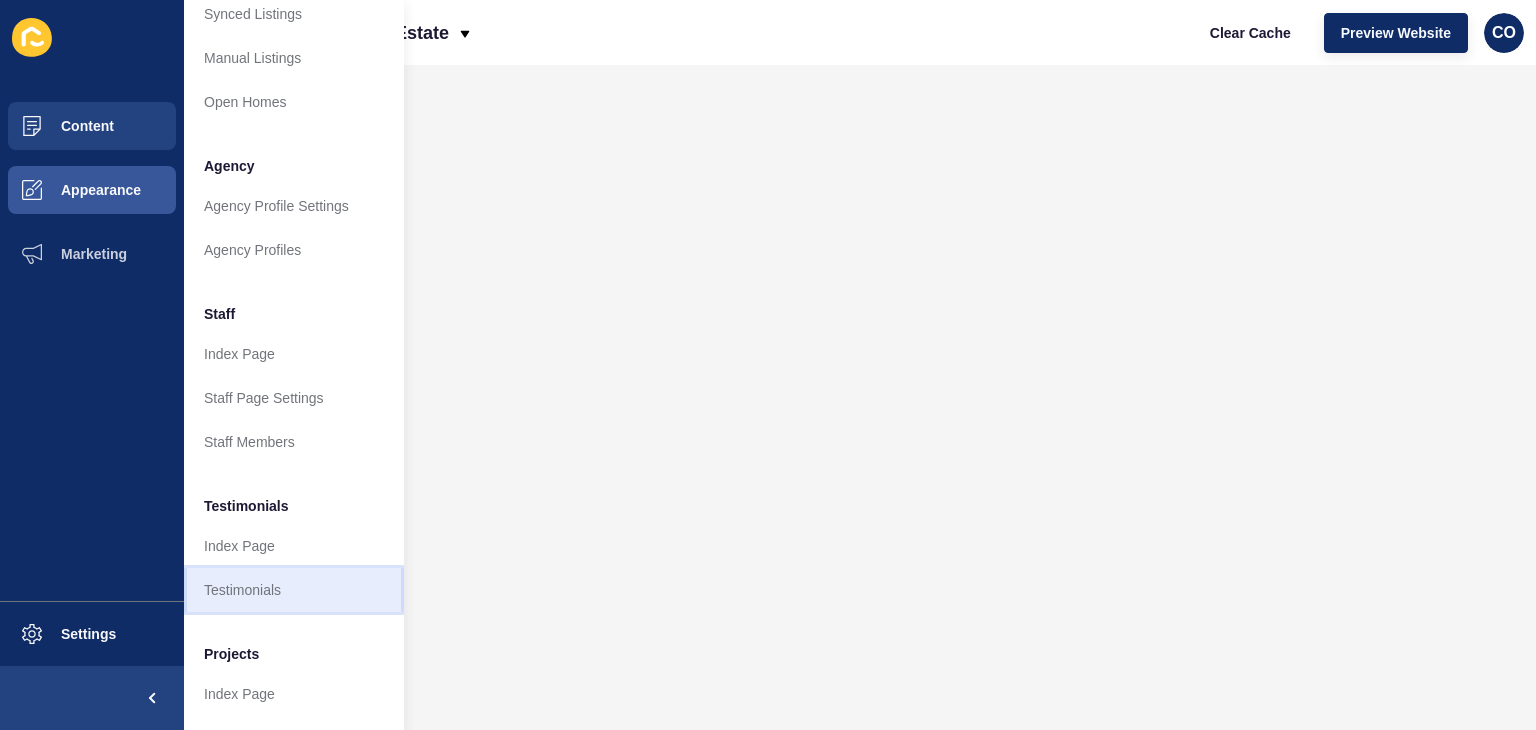 click on "Testimonials" at bounding box center (294, 590) 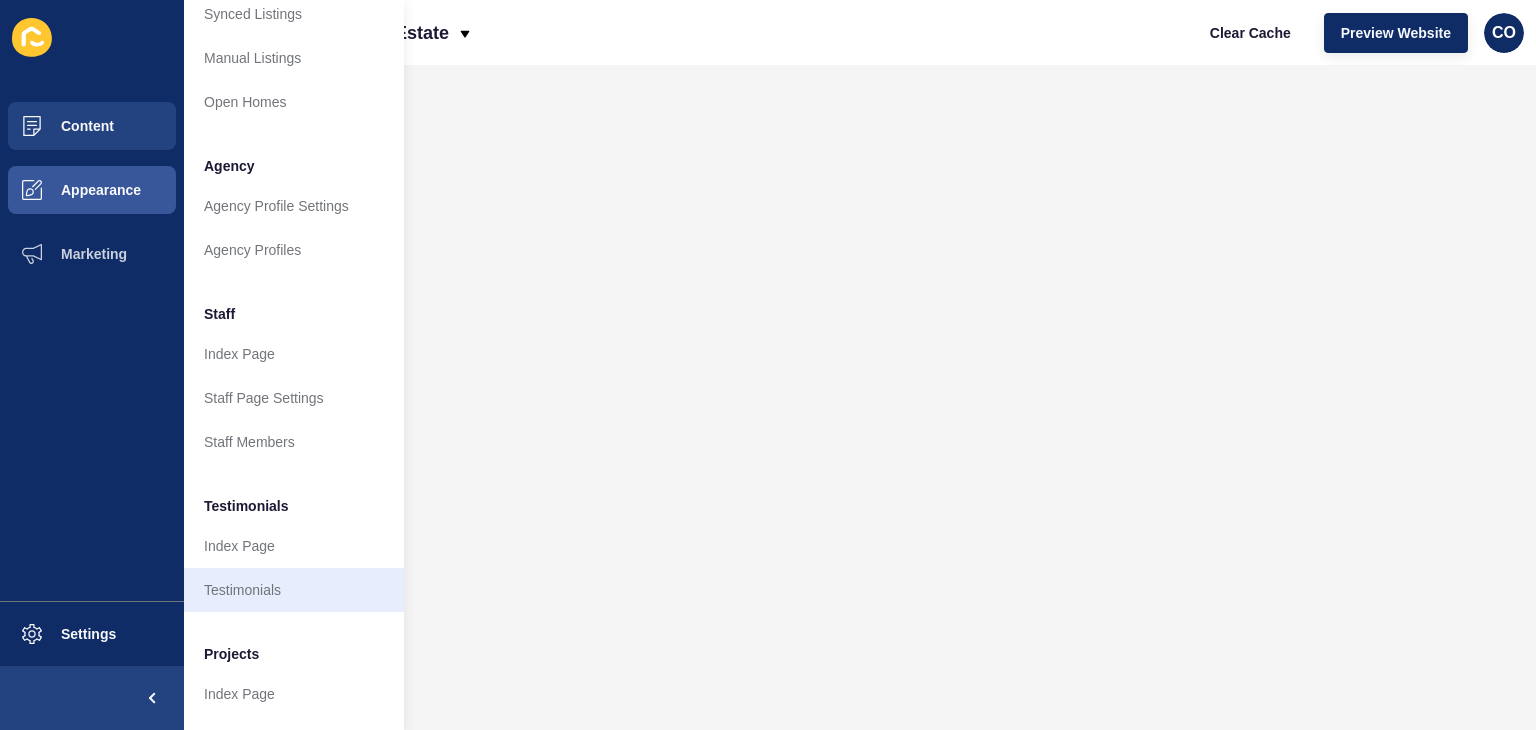 scroll, scrollTop: 0, scrollLeft: 0, axis: both 